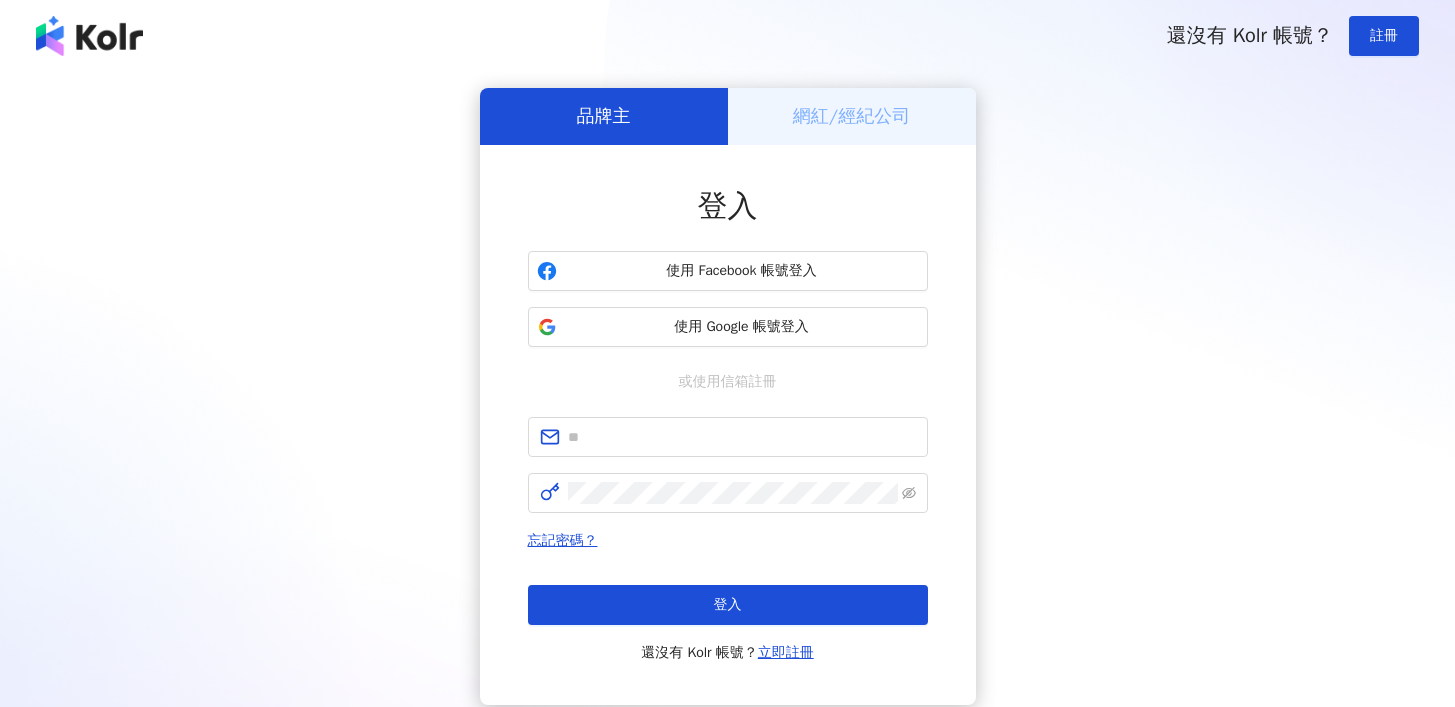 scroll, scrollTop: 0, scrollLeft: 0, axis: both 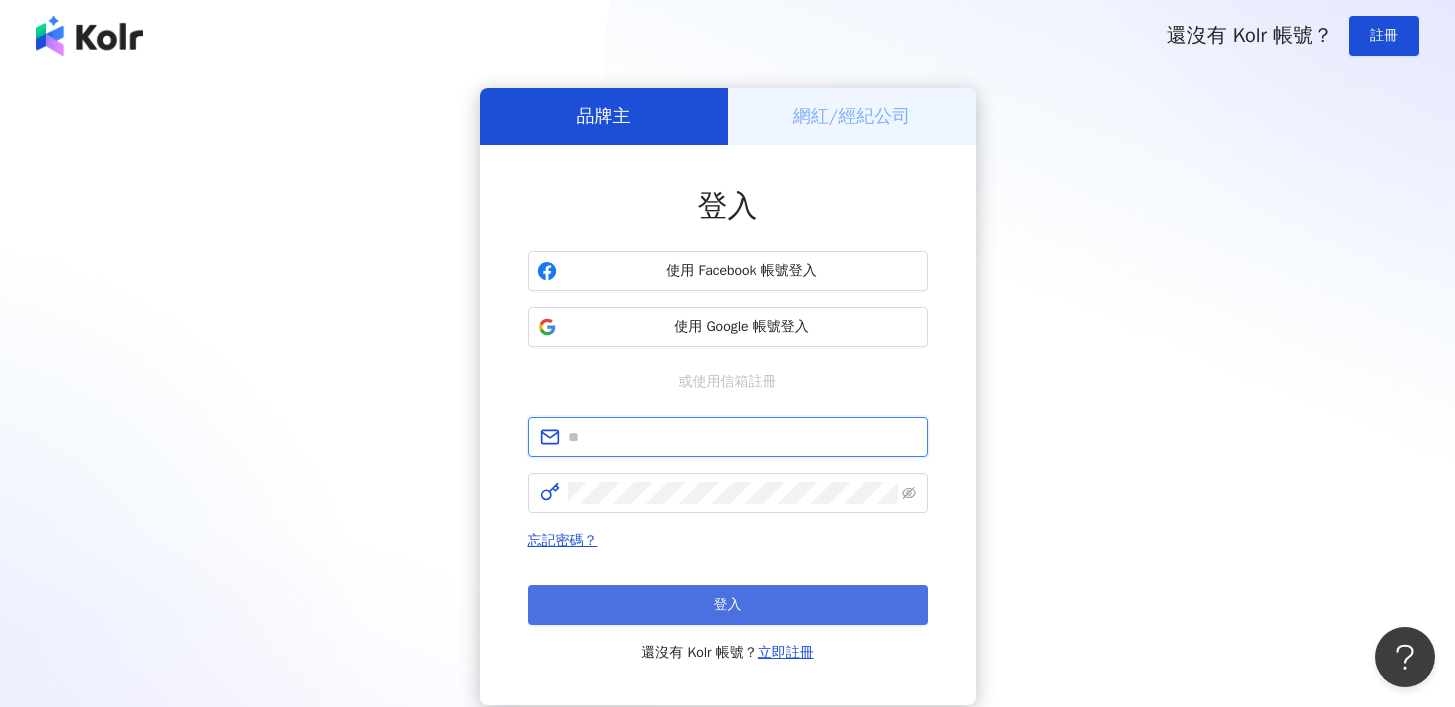 type on "**********" 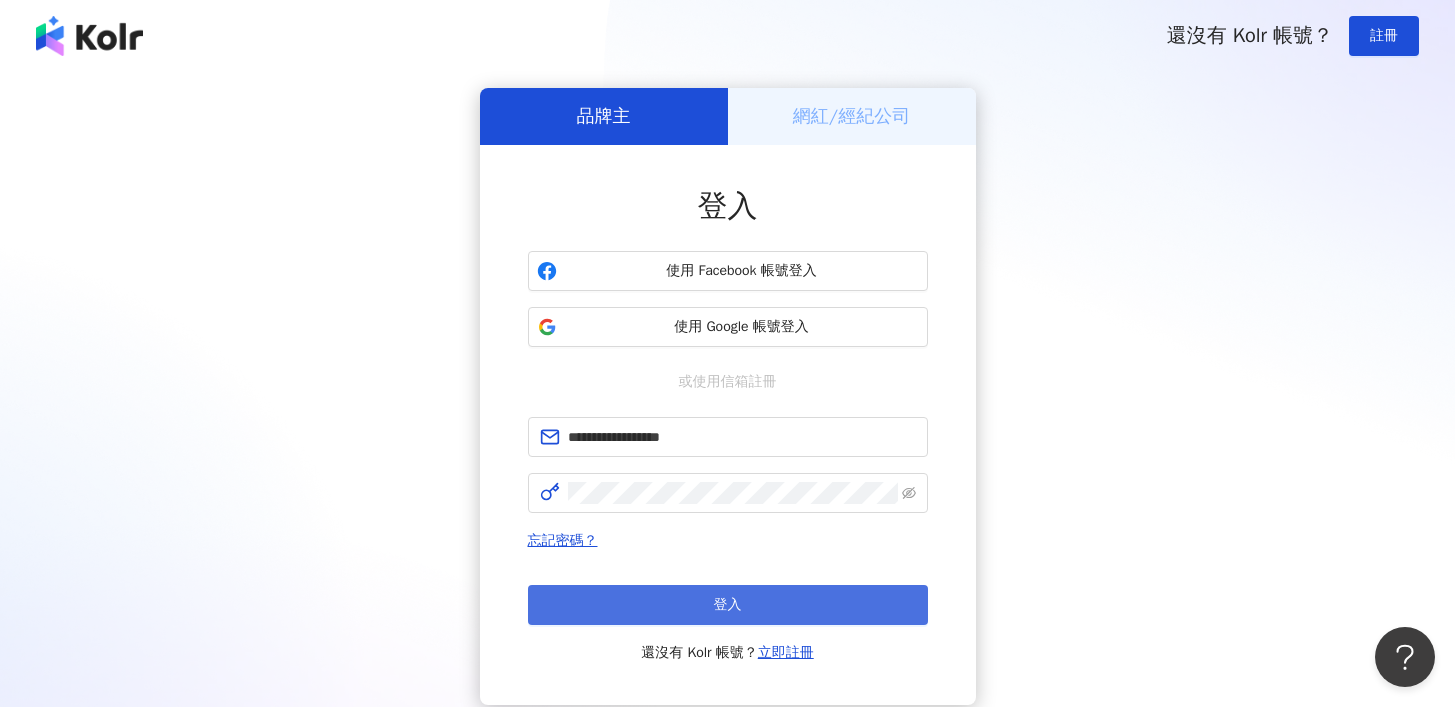 click on "登入" at bounding box center (728, 605) 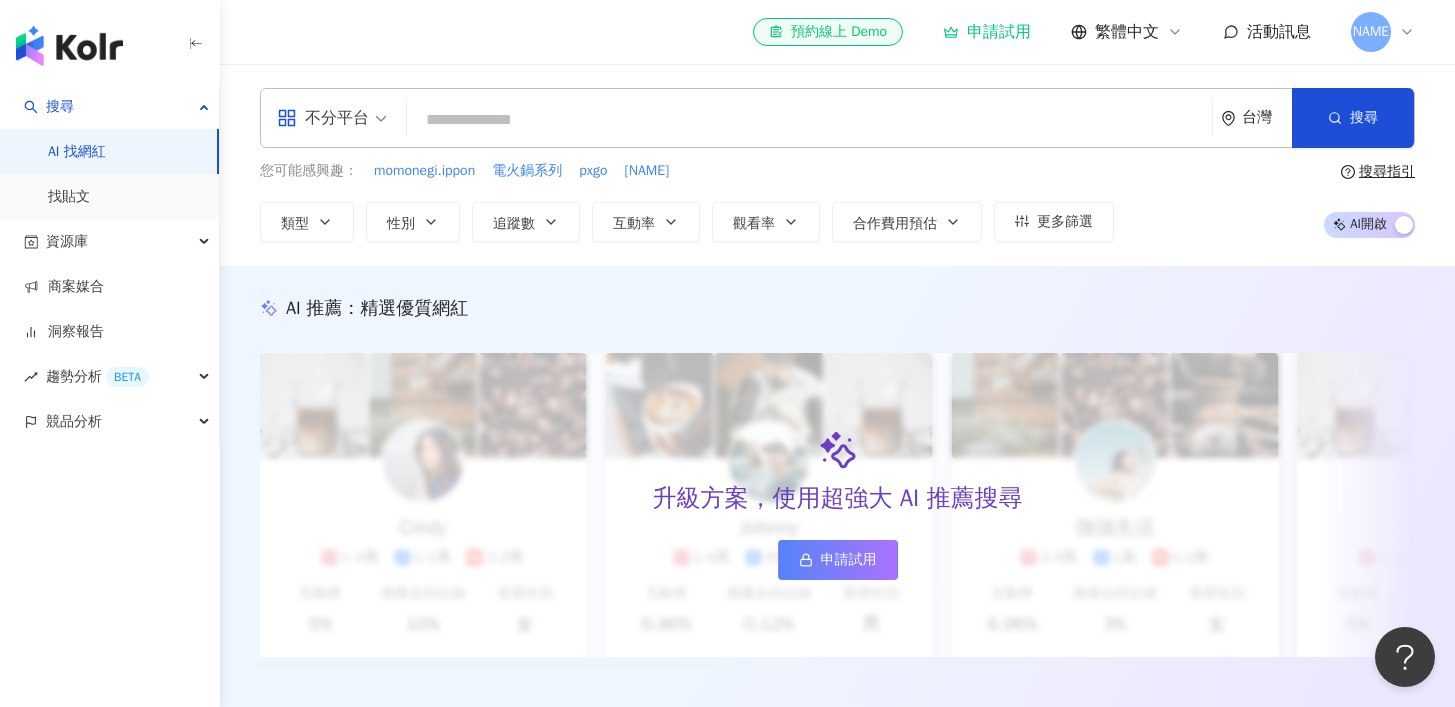 click 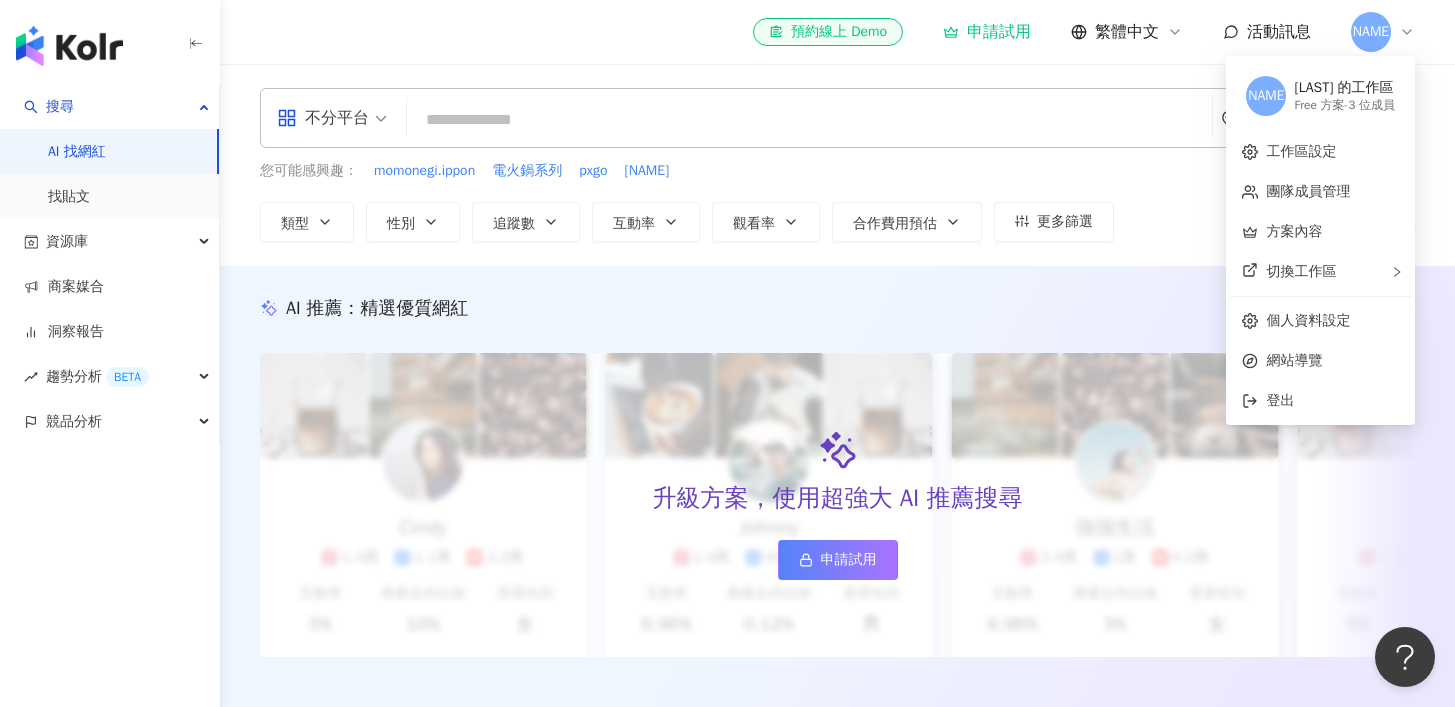 click 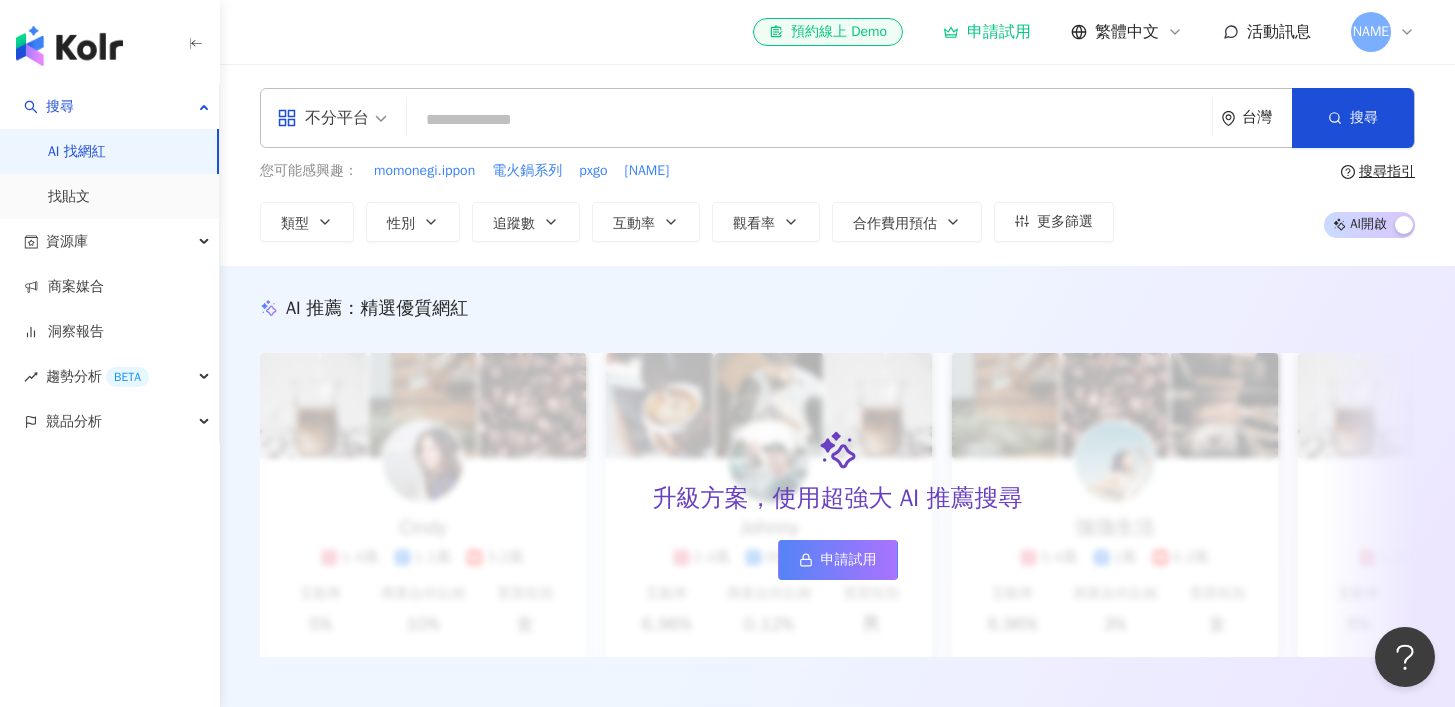 click 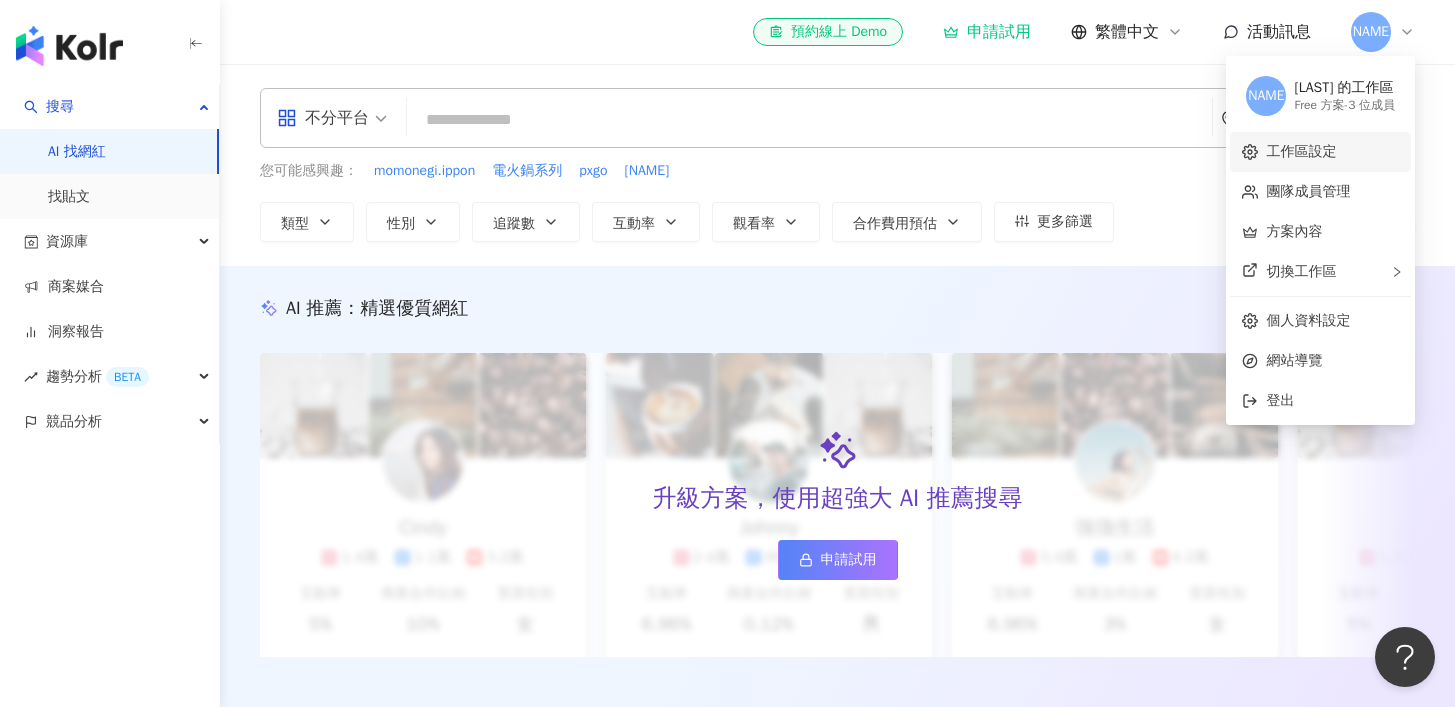 click on "工作區設定" at bounding box center [1301, 151] 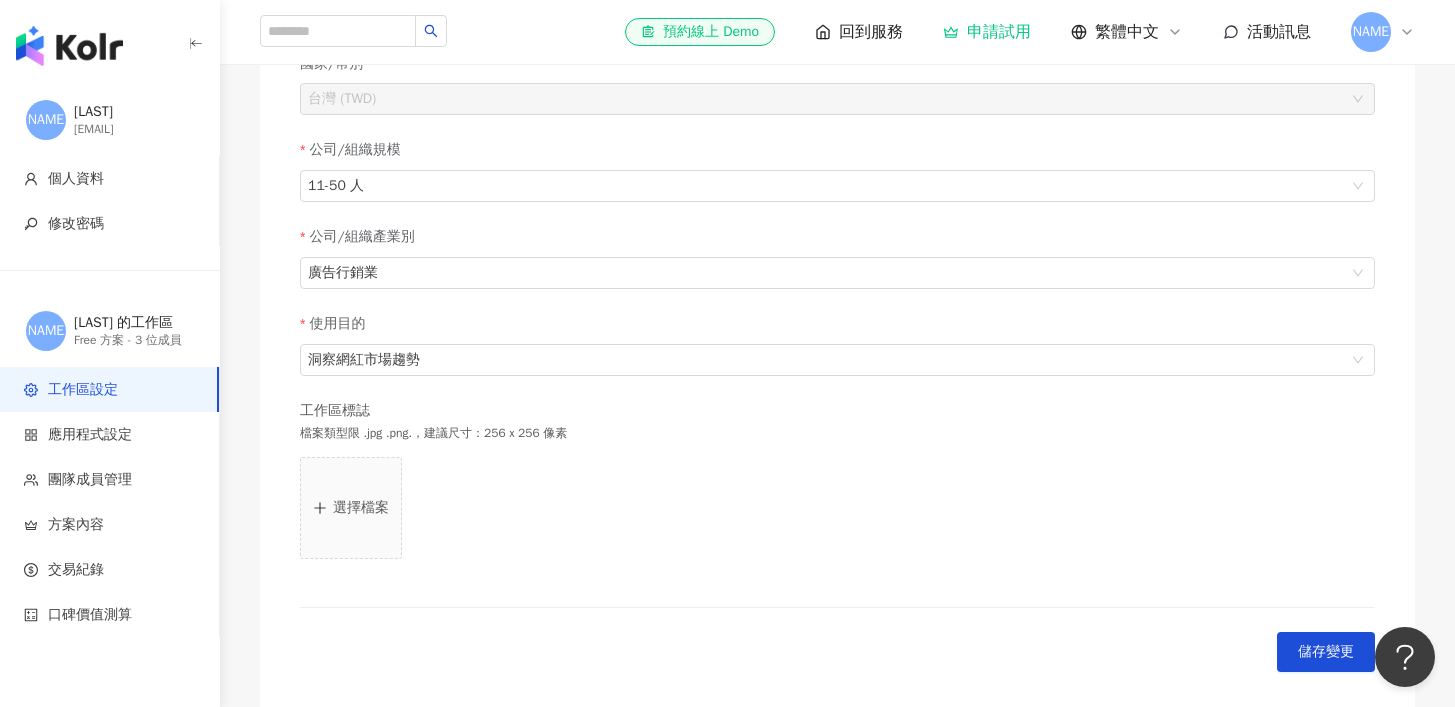 scroll, scrollTop: 530, scrollLeft: 0, axis: vertical 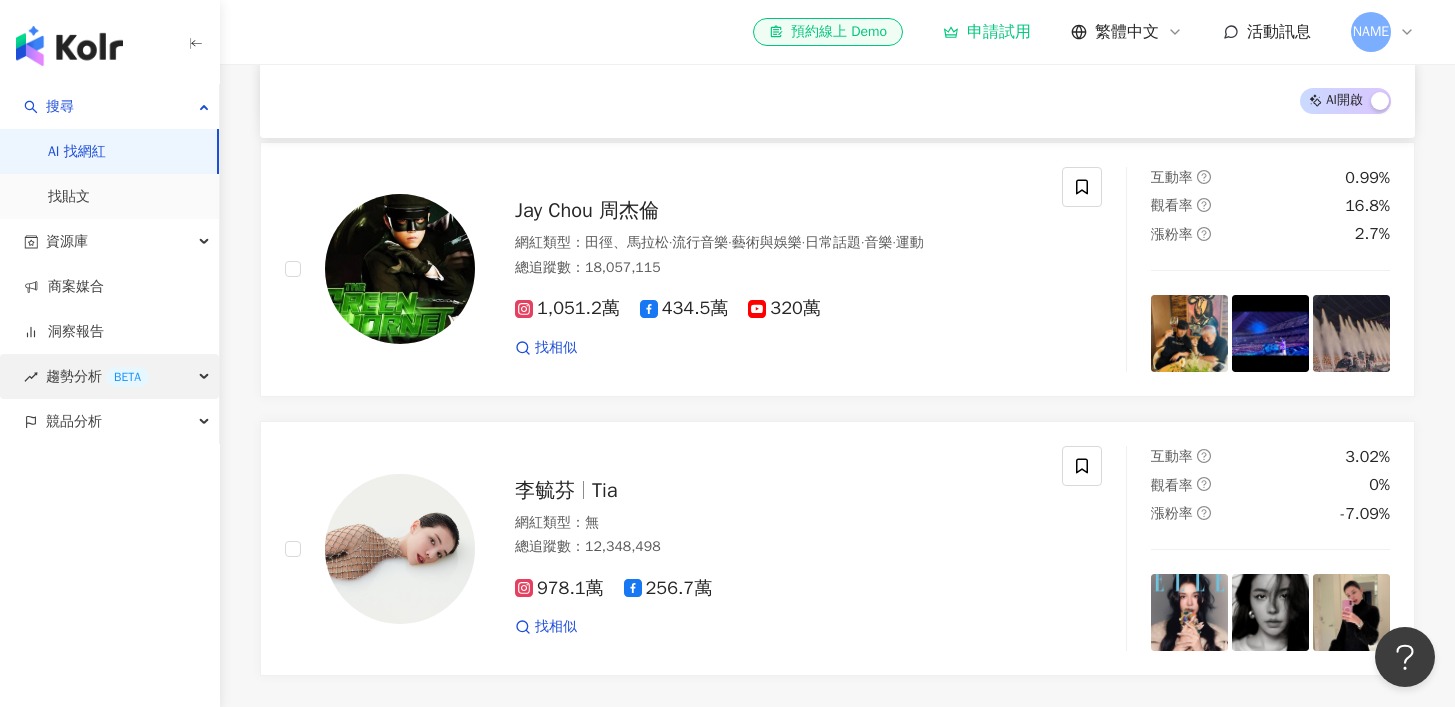 click on "趨勢分析 BETA" at bounding box center [97, 376] 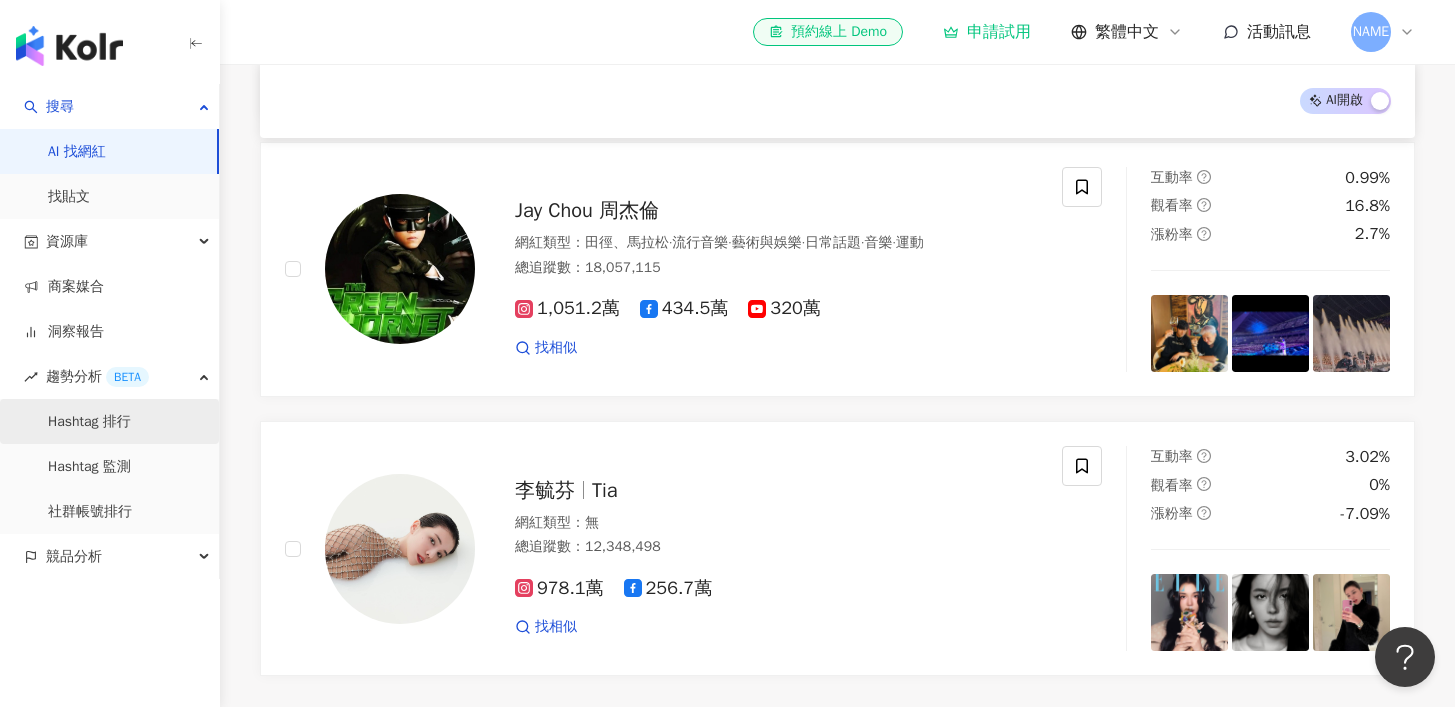 click on "Hashtag 排行" at bounding box center [89, 422] 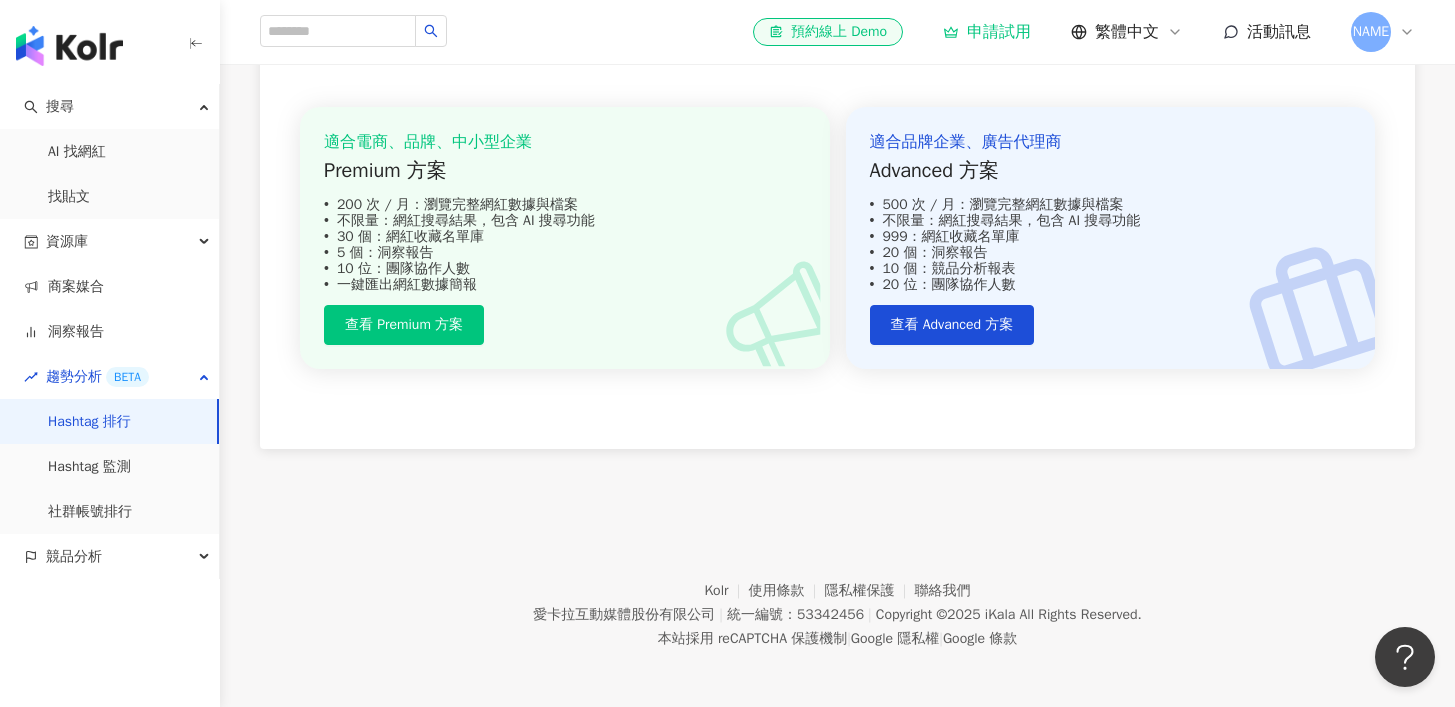 scroll, scrollTop: 1259, scrollLeft: 0, axis: vertical 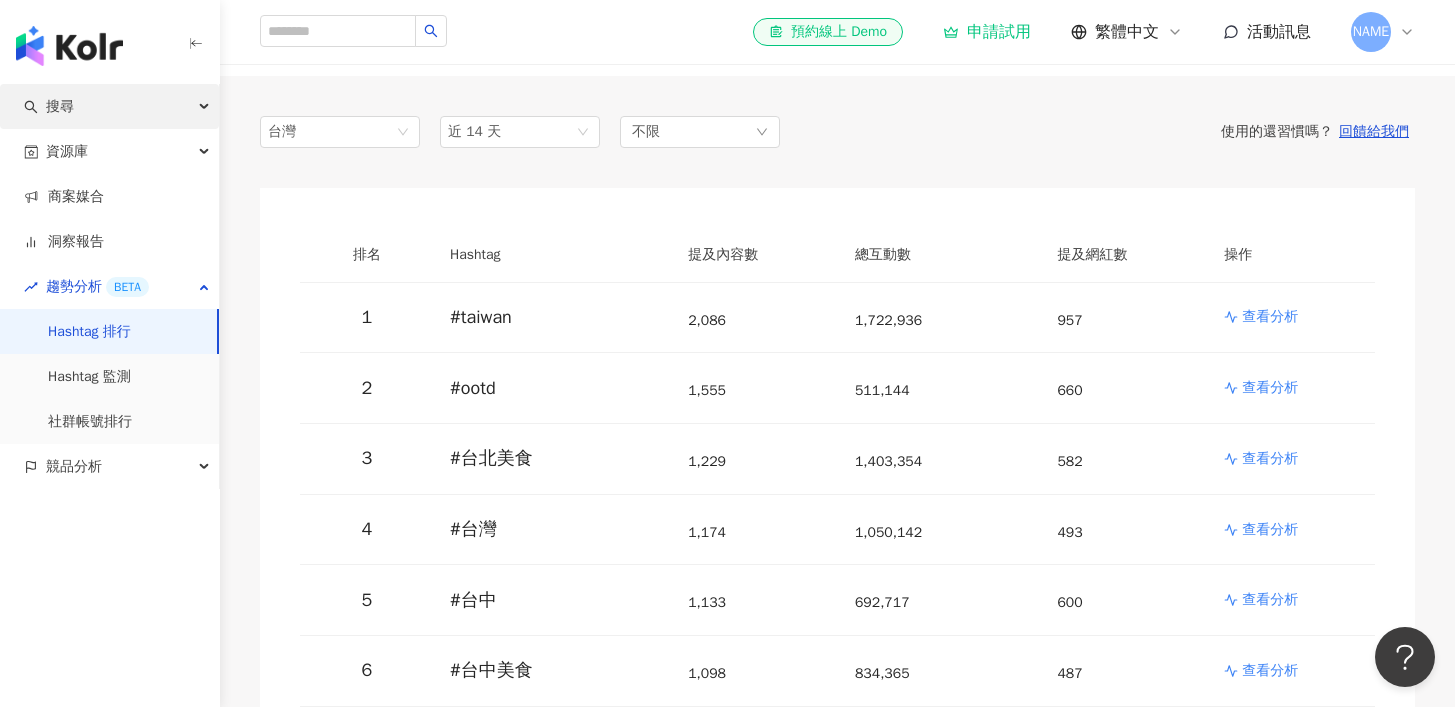 click on "搜尋" at bounding box center (109, 106) 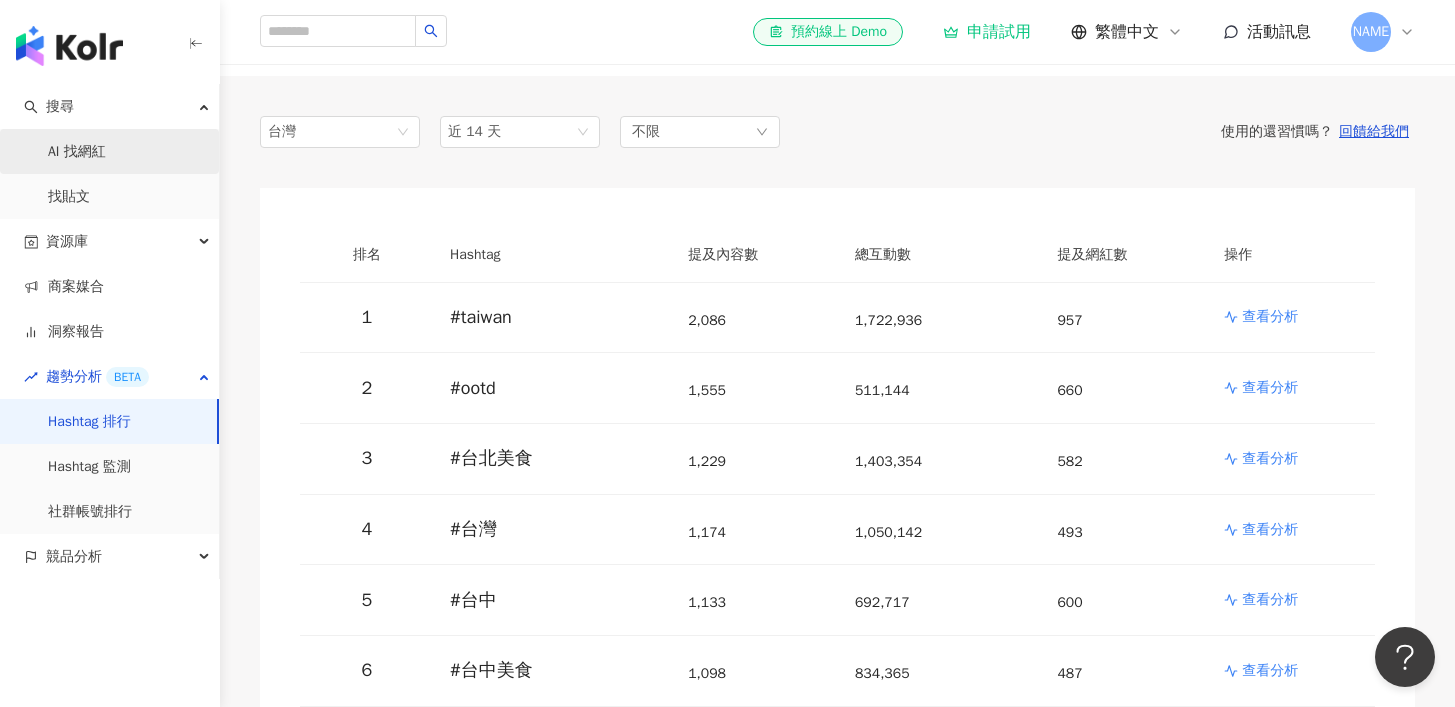 click on "AI 找網紅" at bounding box center (77, 152) 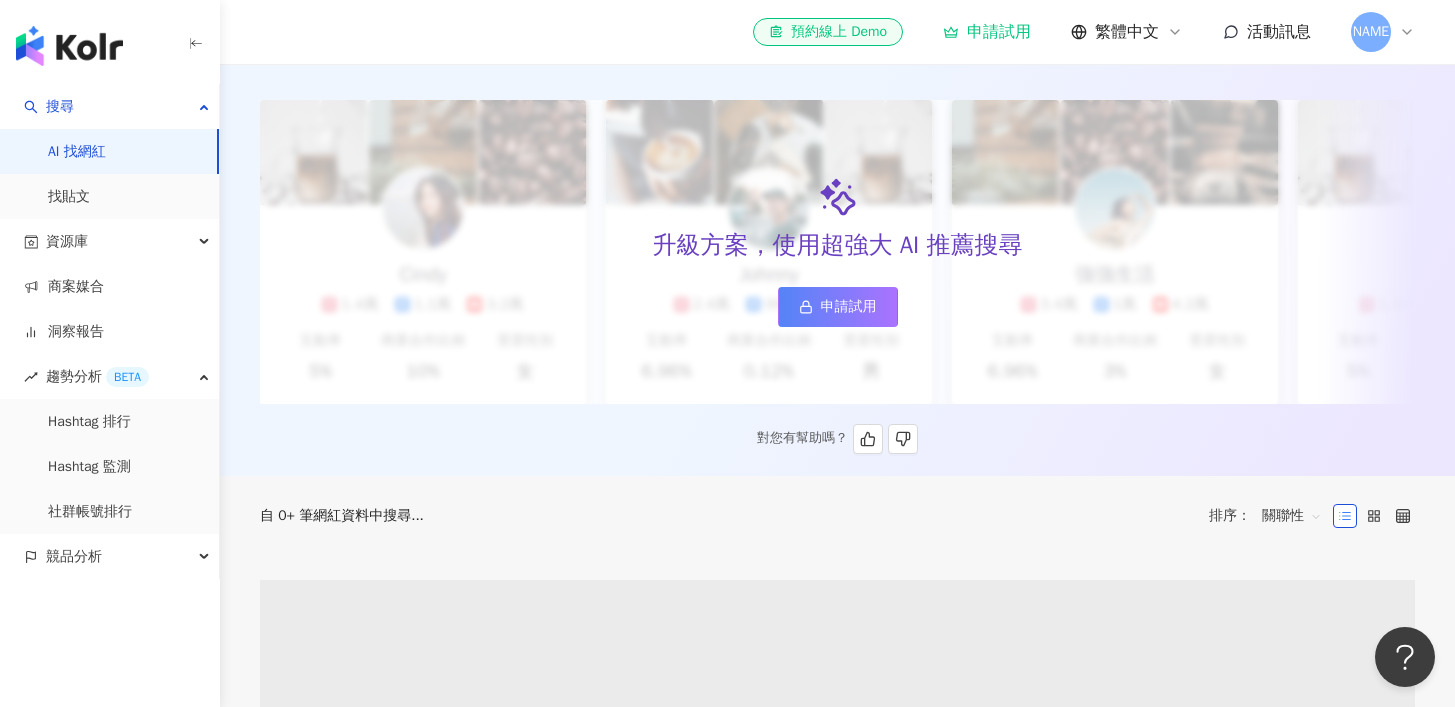 scroll, scrollTop: 0, scrollLeft: 0, axis: both 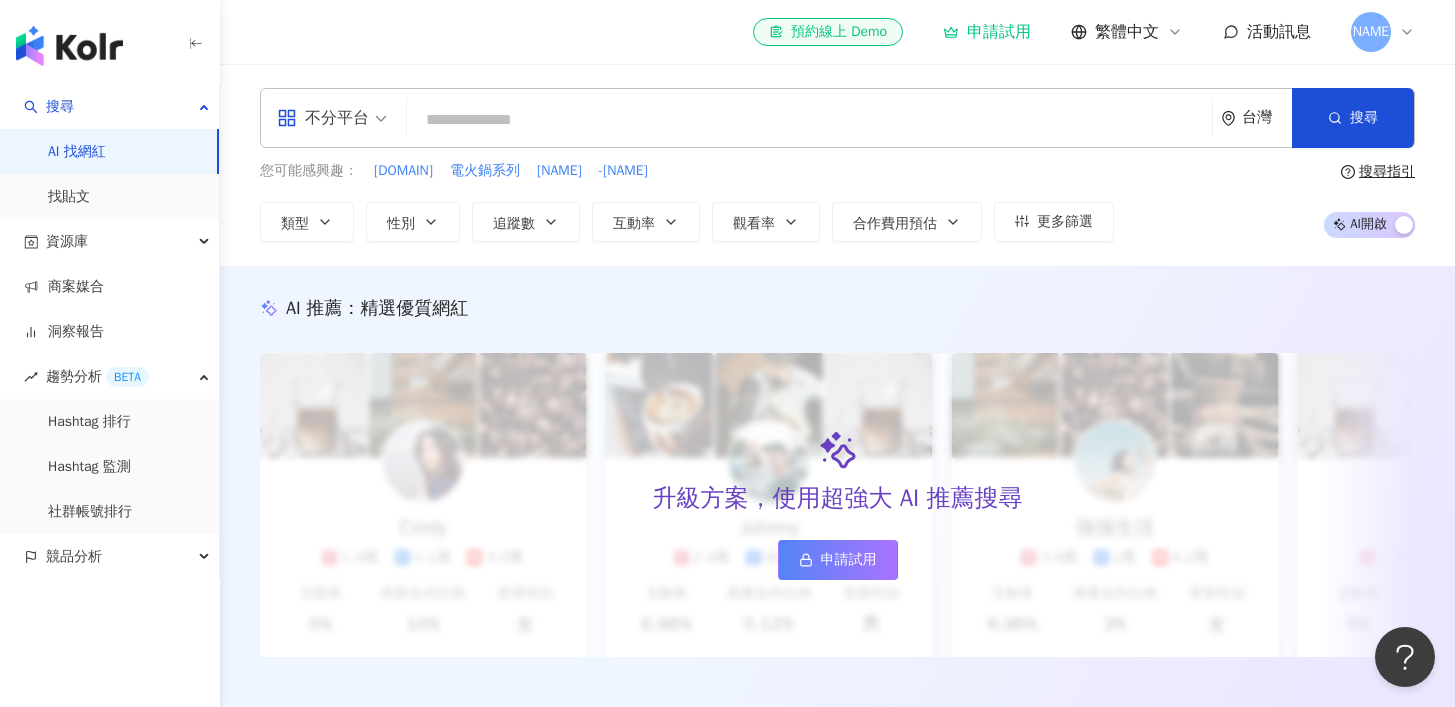click on "喬" at bounding box center (1383, 32) 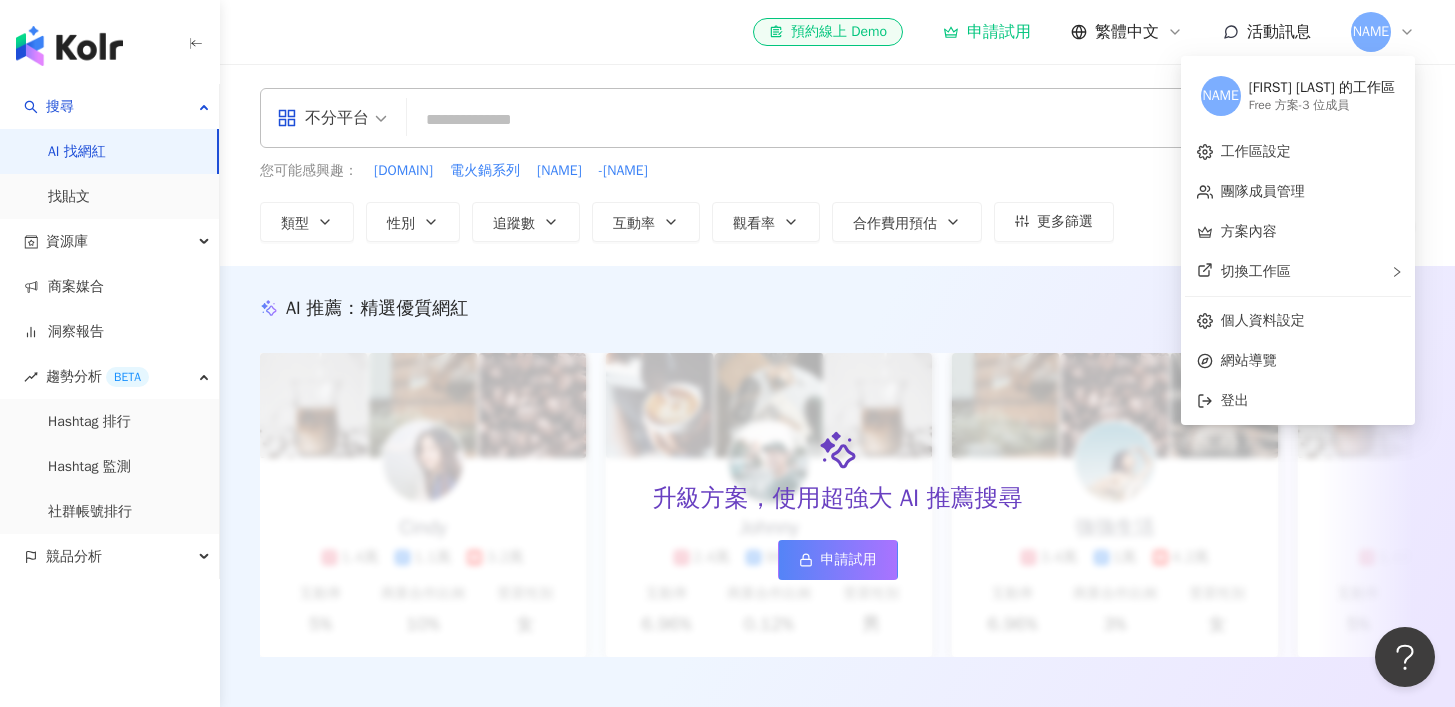 click on "喬" at bounding box center [1383, 32] 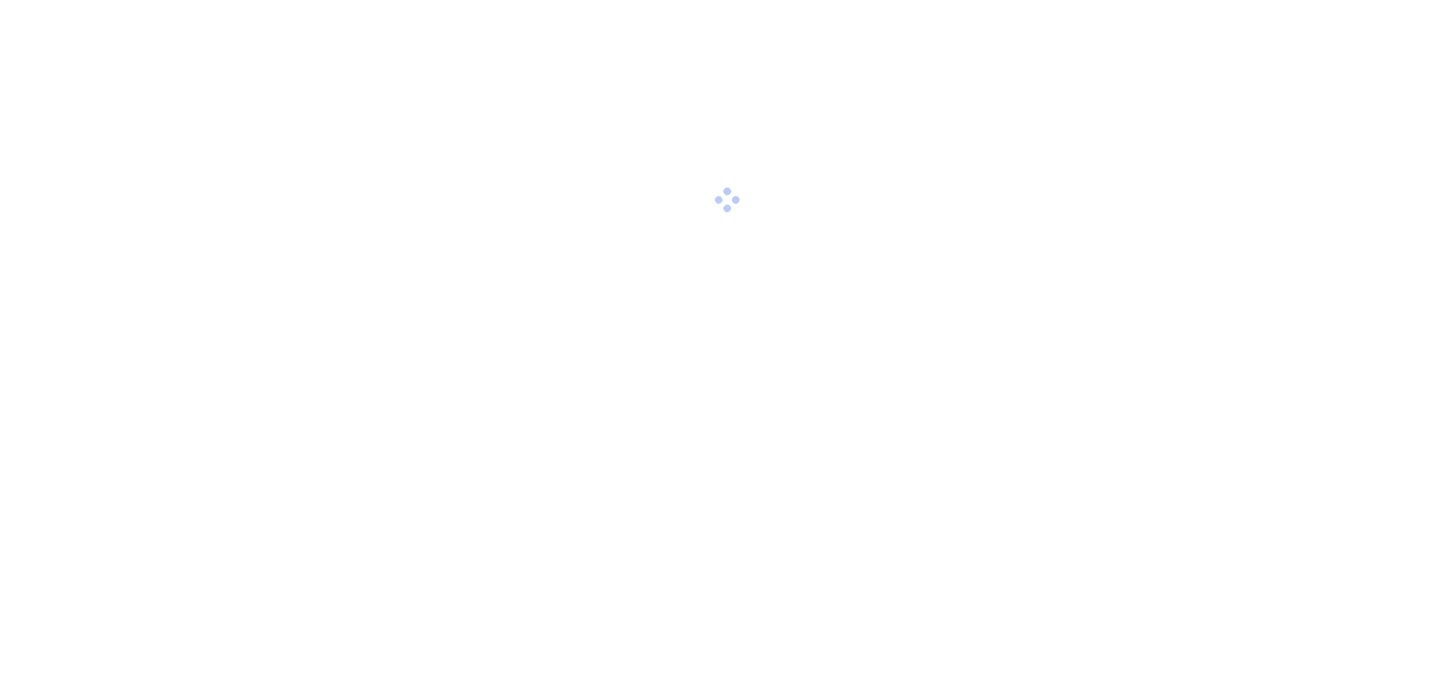 scroll, scrollTop: 0, scrollLeft: 0, axis: both 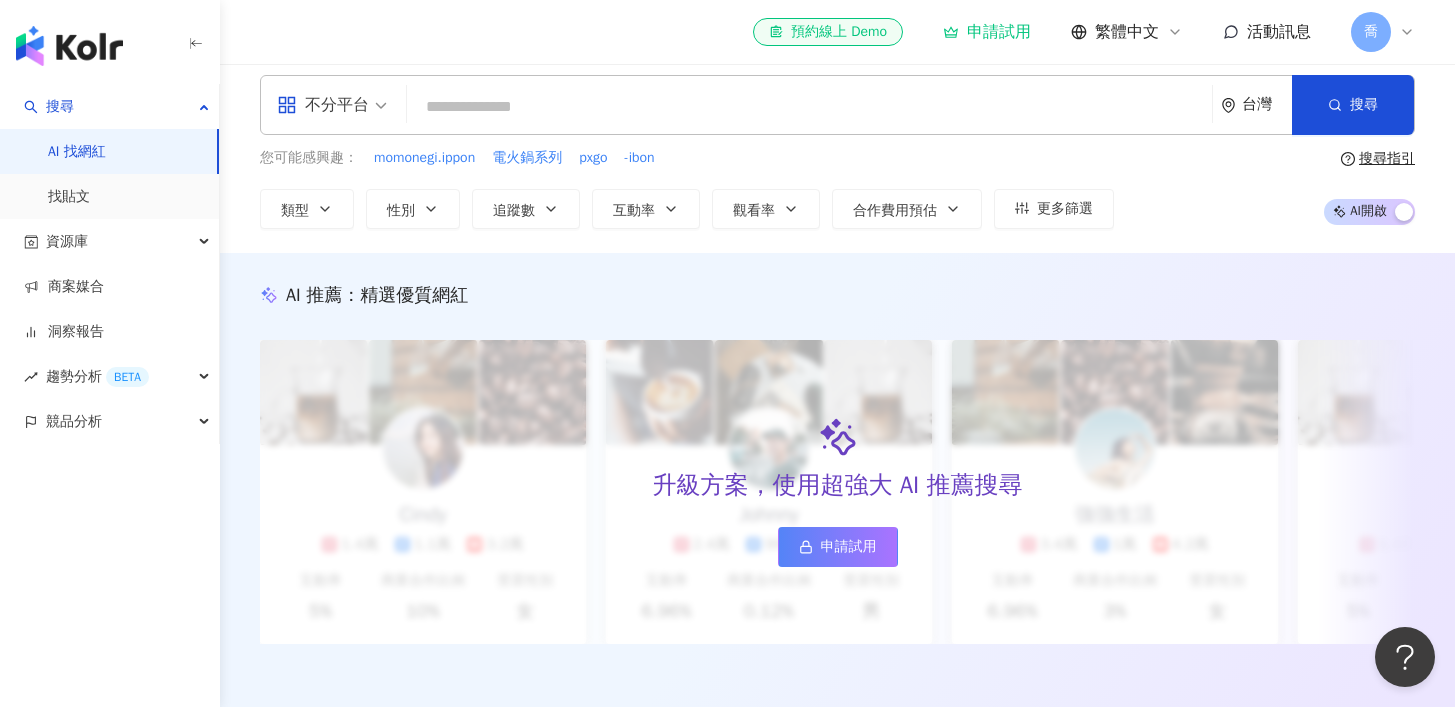 click 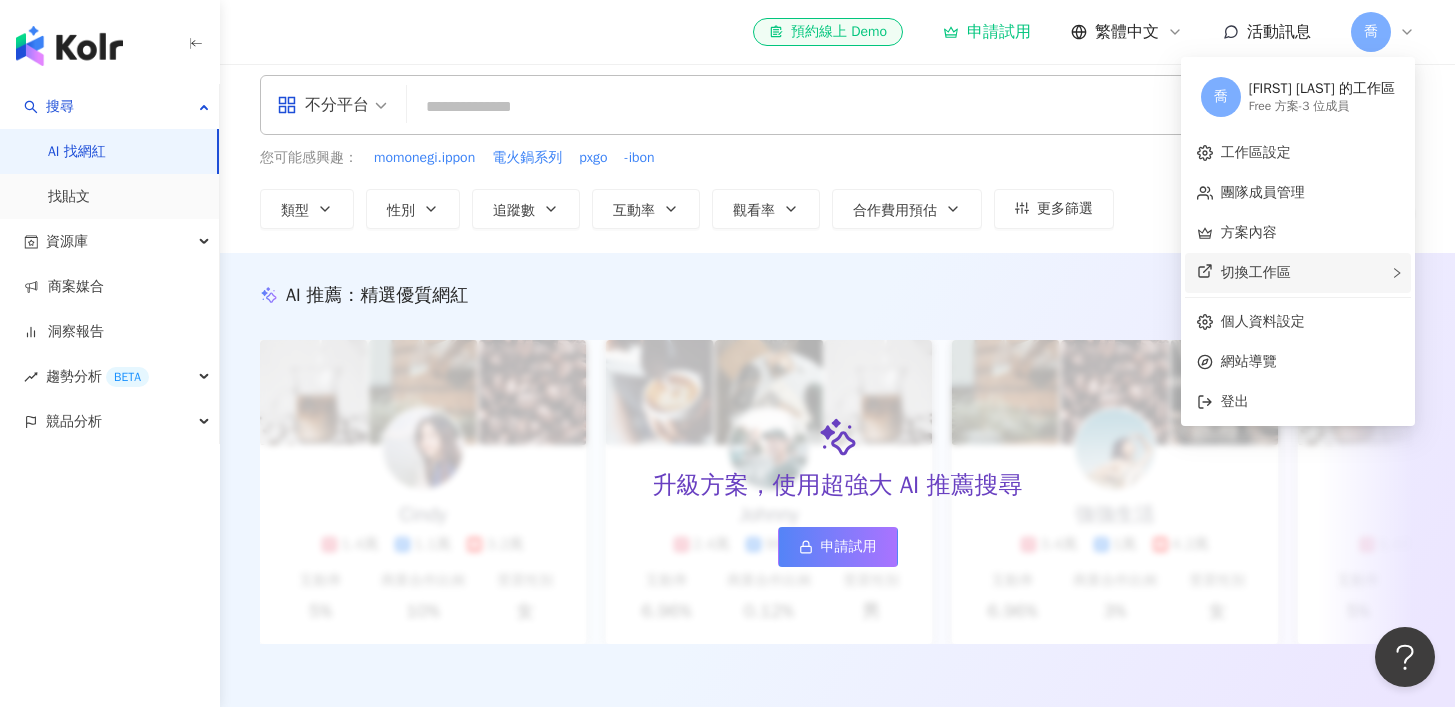 click on "切換工作區" at bounding box center [1298, 273] 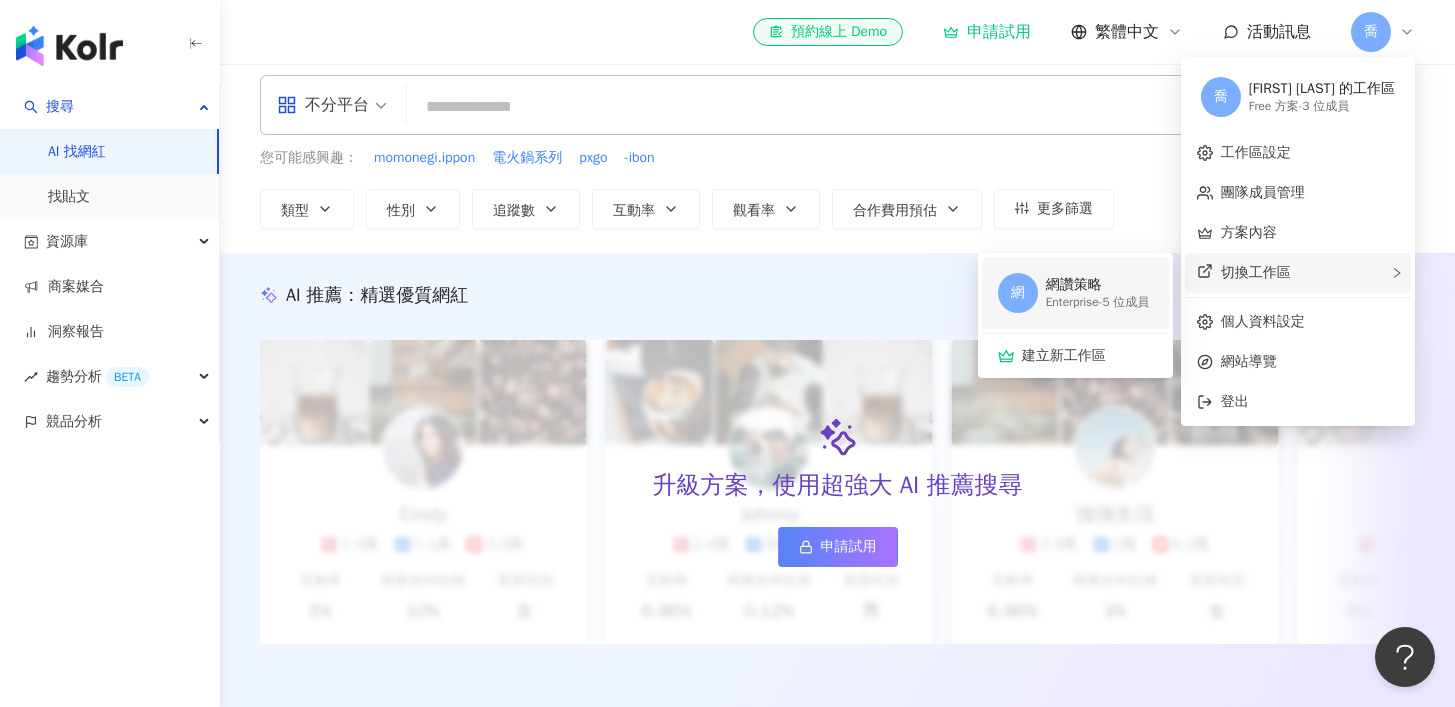 click on "Enterprise  -  5 位成員" at bounding box center (1098, 302) 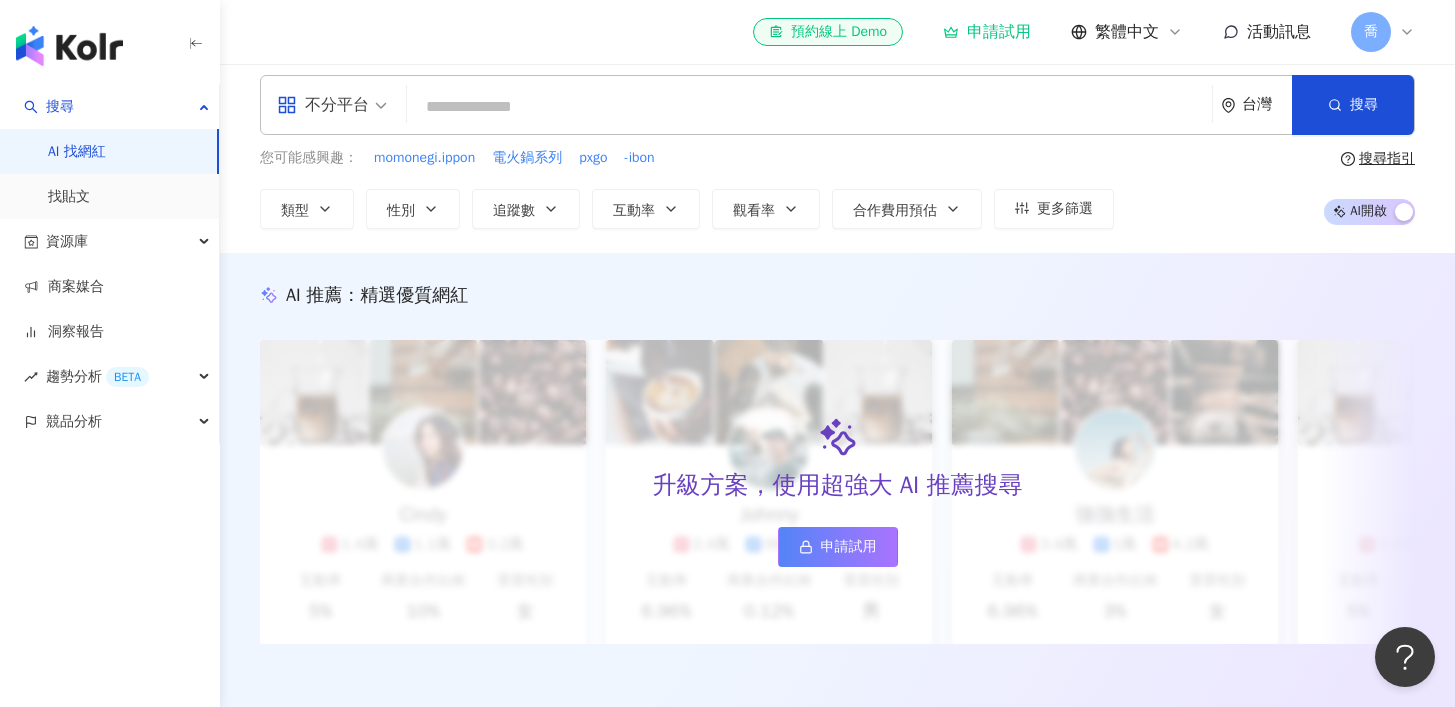 scroll, scrollTop: 0, scrollLeft: 0, axis: both 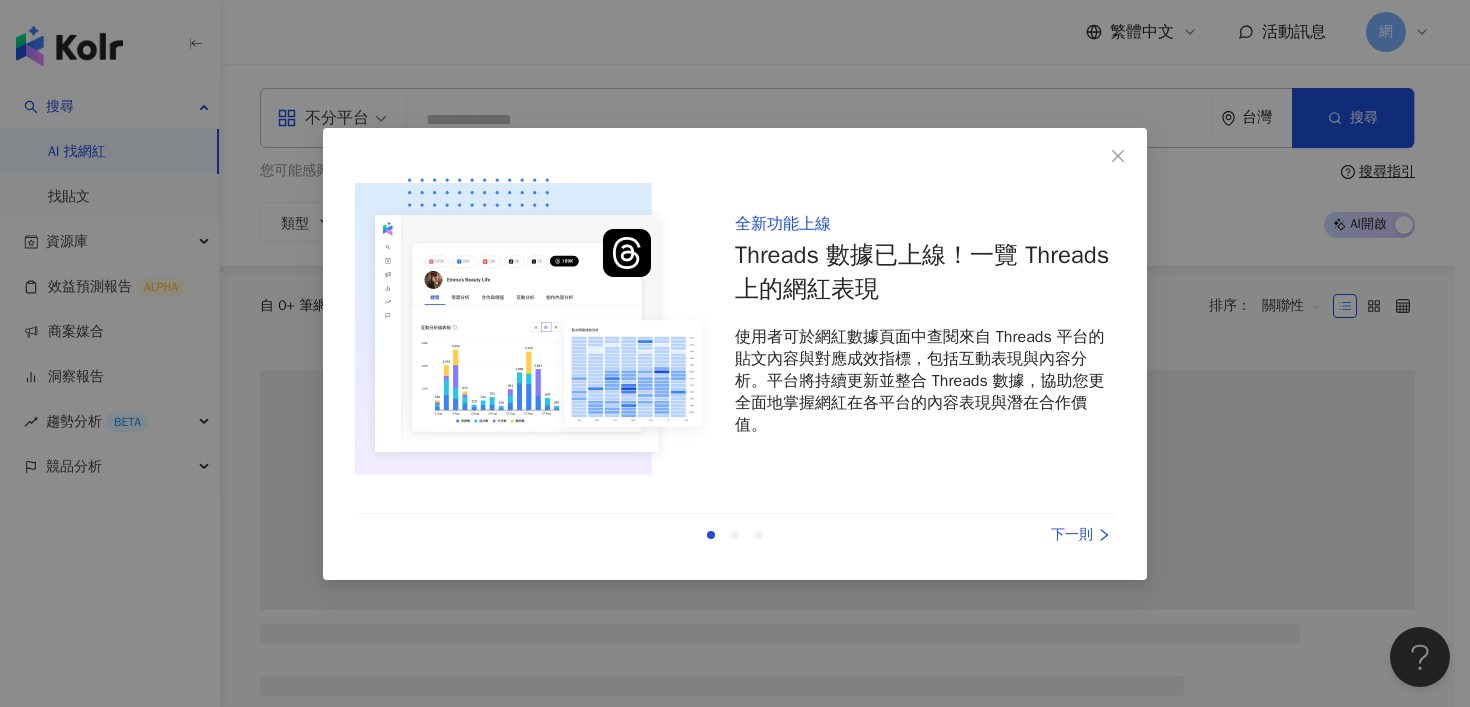 click on "全新功能上線 Threads 數據已上線！一覽 Threads 上的網紅表現 使用者可於網紅數據頁面中查閱來自 Threads 平台的貼文內容與對應成效指標，包括互動表現與內容分析。平台將持續更新並整合 Threads 數據，協助您更全面地掌握網紅在各平台的內容表現與潛在合作價值。 上一則 下一則" at bounding box center (735, 354) 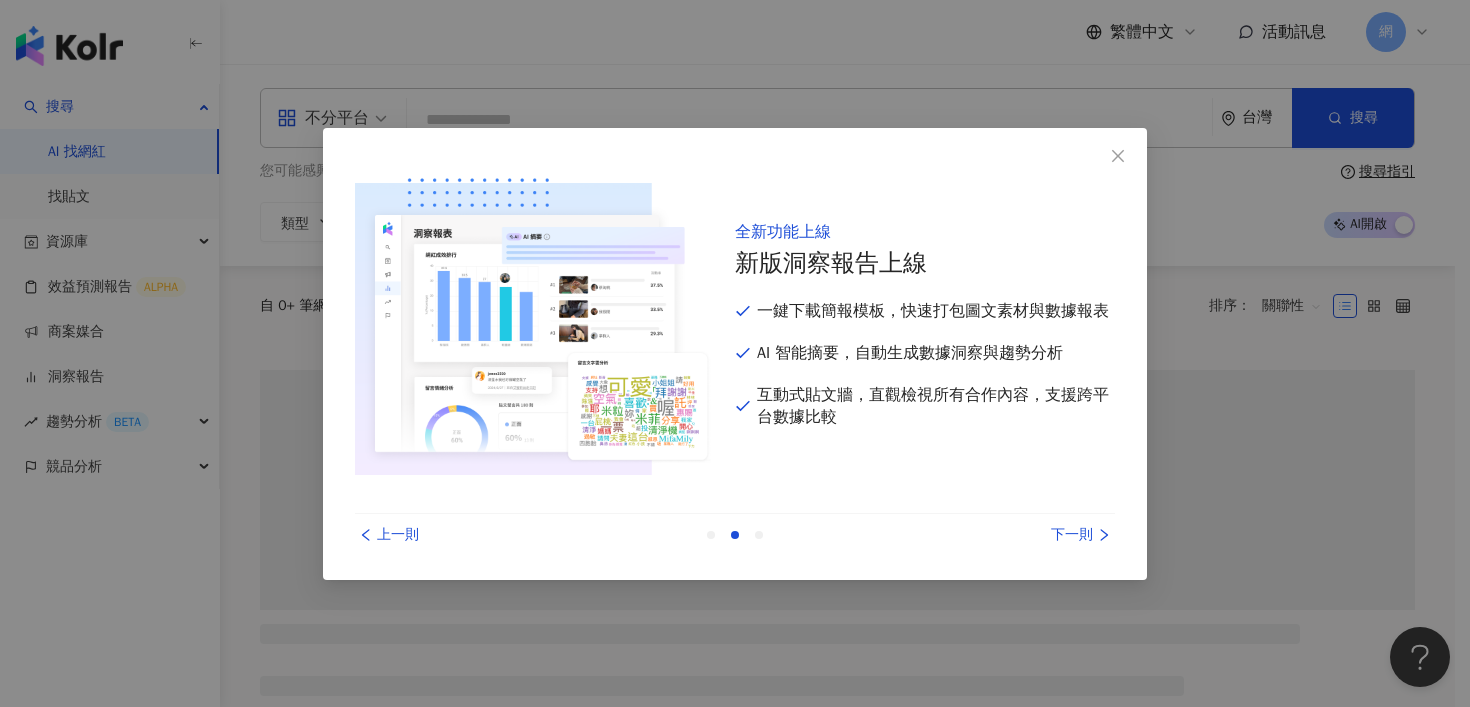 click on "下一則" at bounding box center (1040, 535) 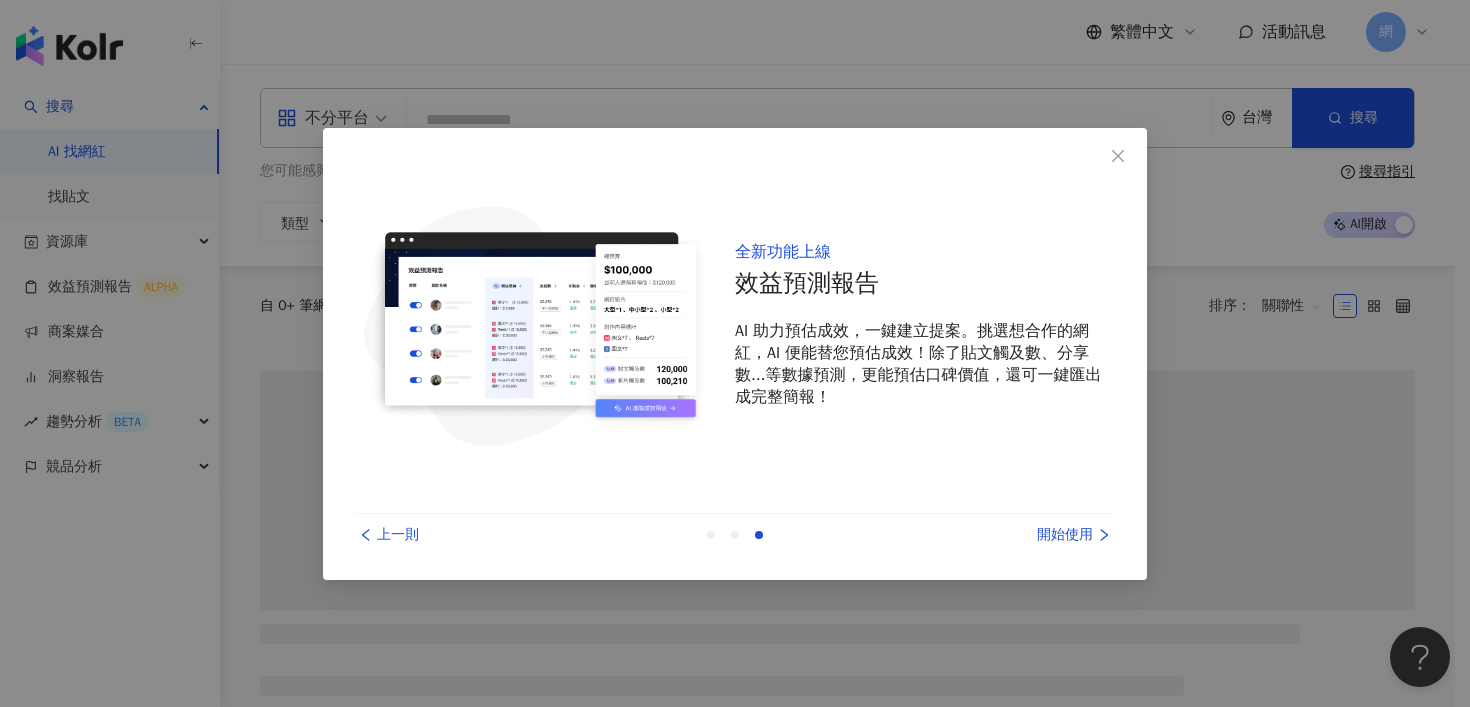 click on "開始使用" at bounding box center [1040, 535] 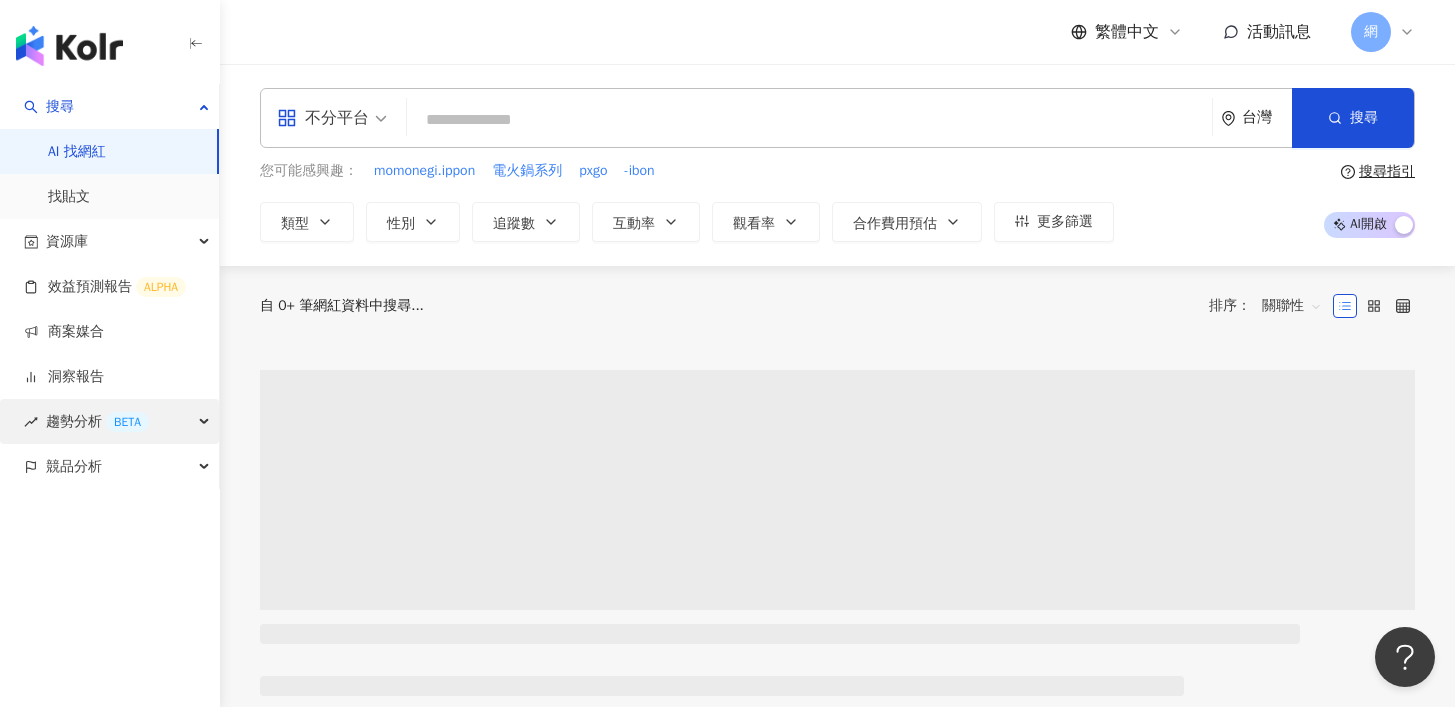 click on "BETA" at bounding box center [127, 422] 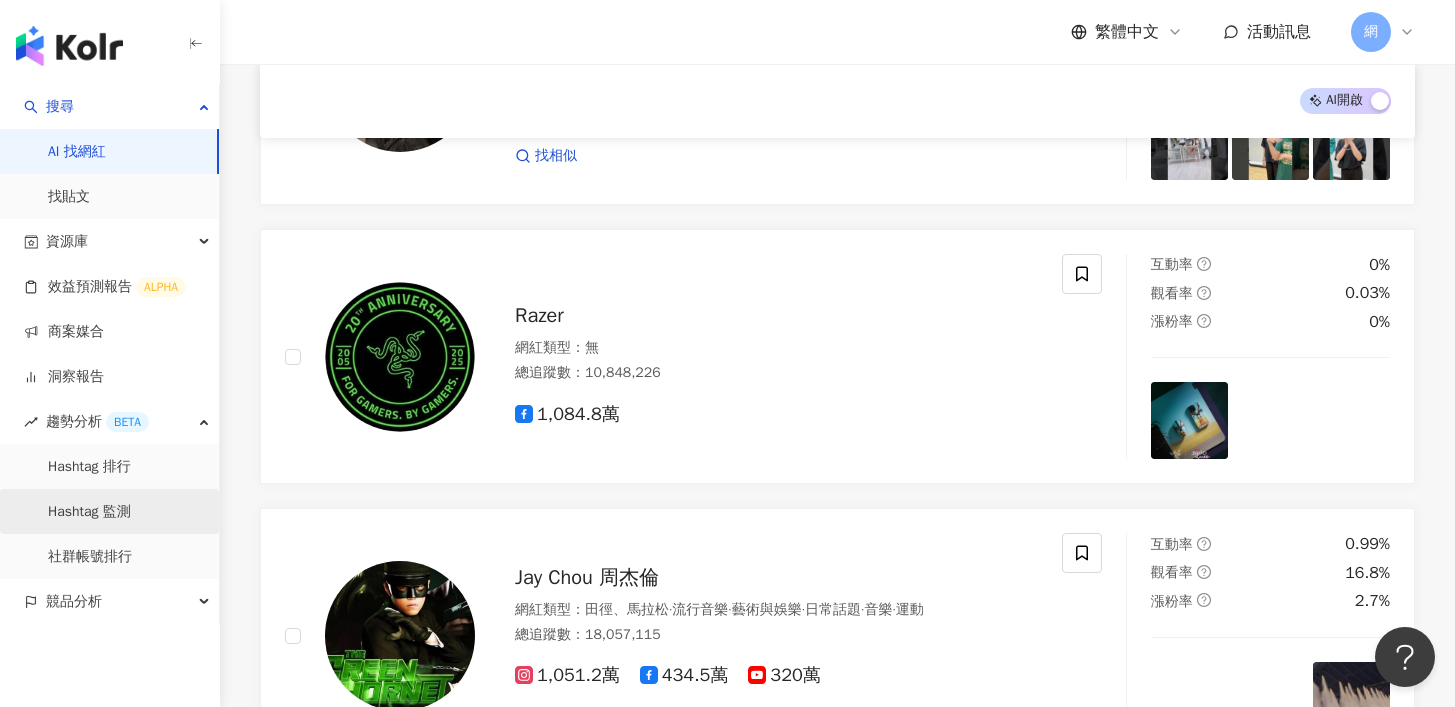 scroll, scrollTop: 399, scrollLeft: 0, axis: vertical 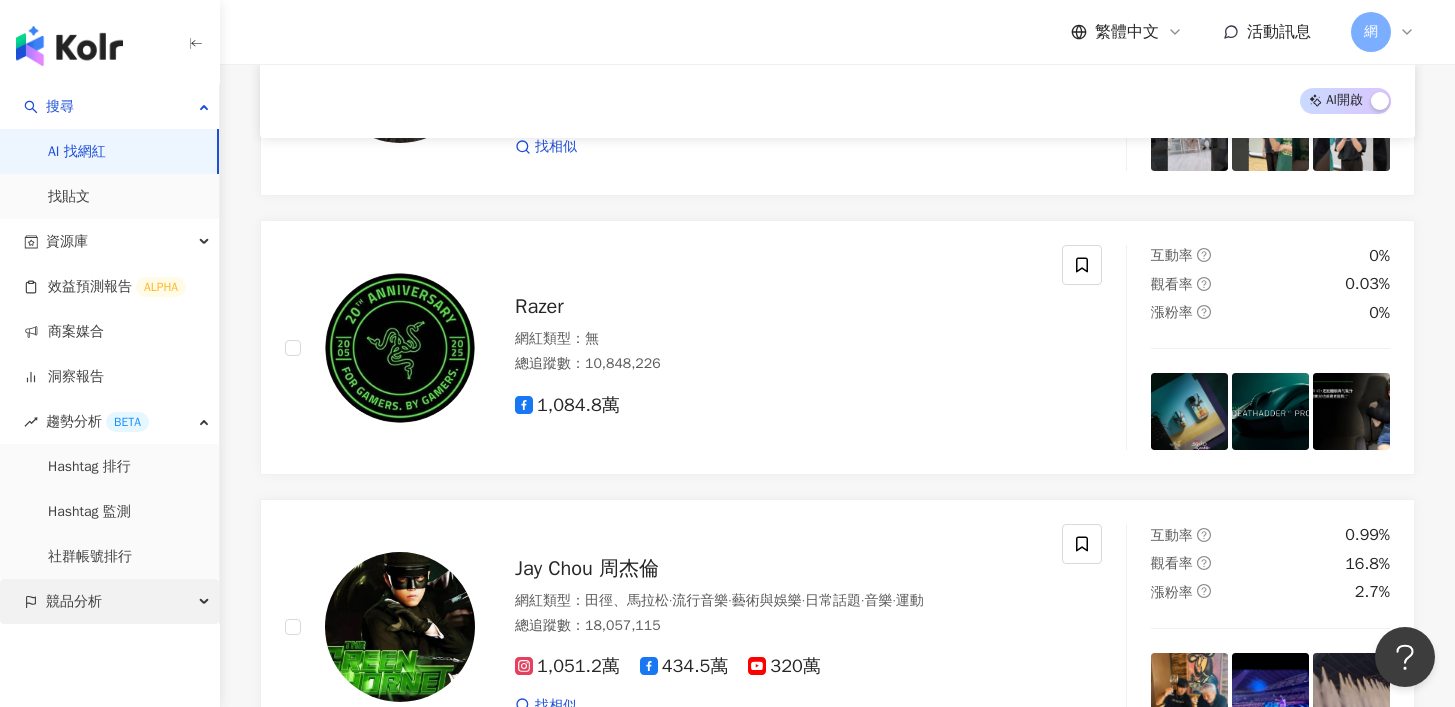 click on "競品分析" at bounding box center (109, 601) 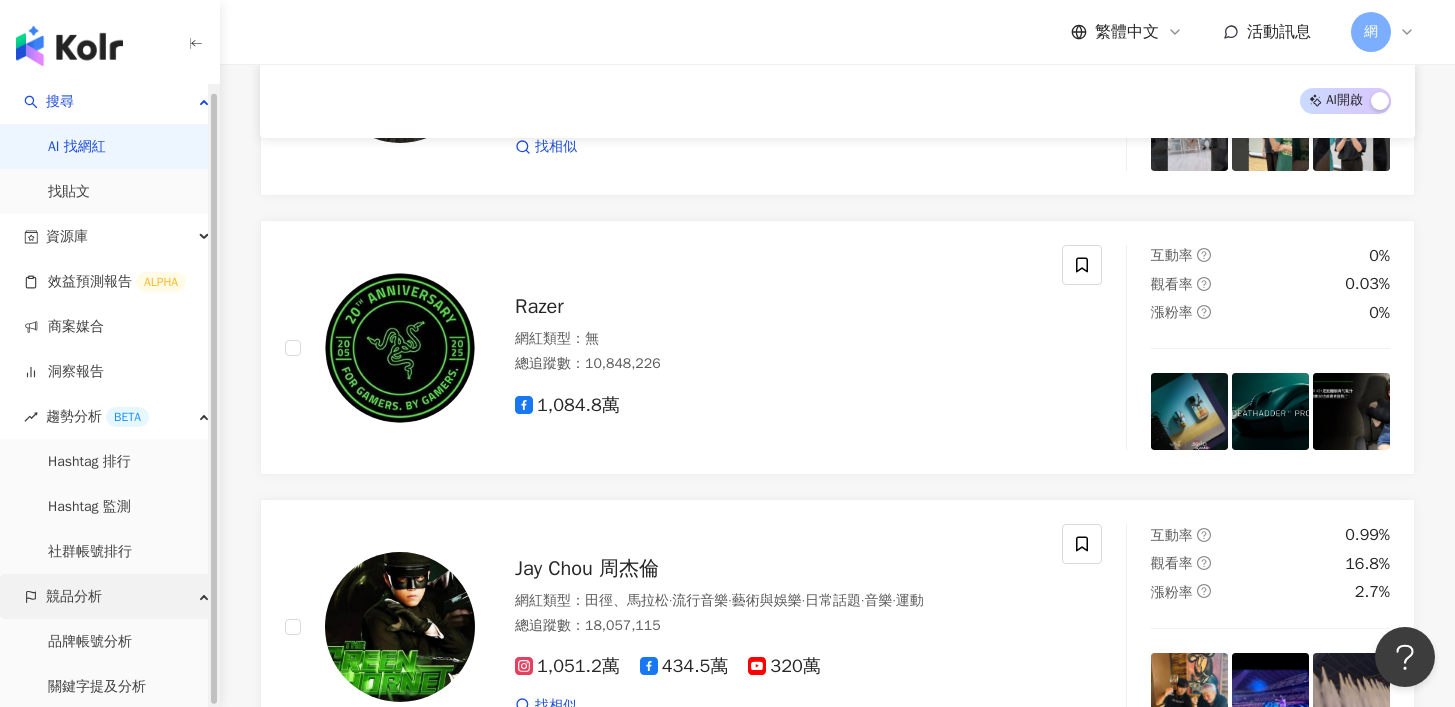 scroll, scrollTop: 7, scrollLeft: 0, axis: vertical 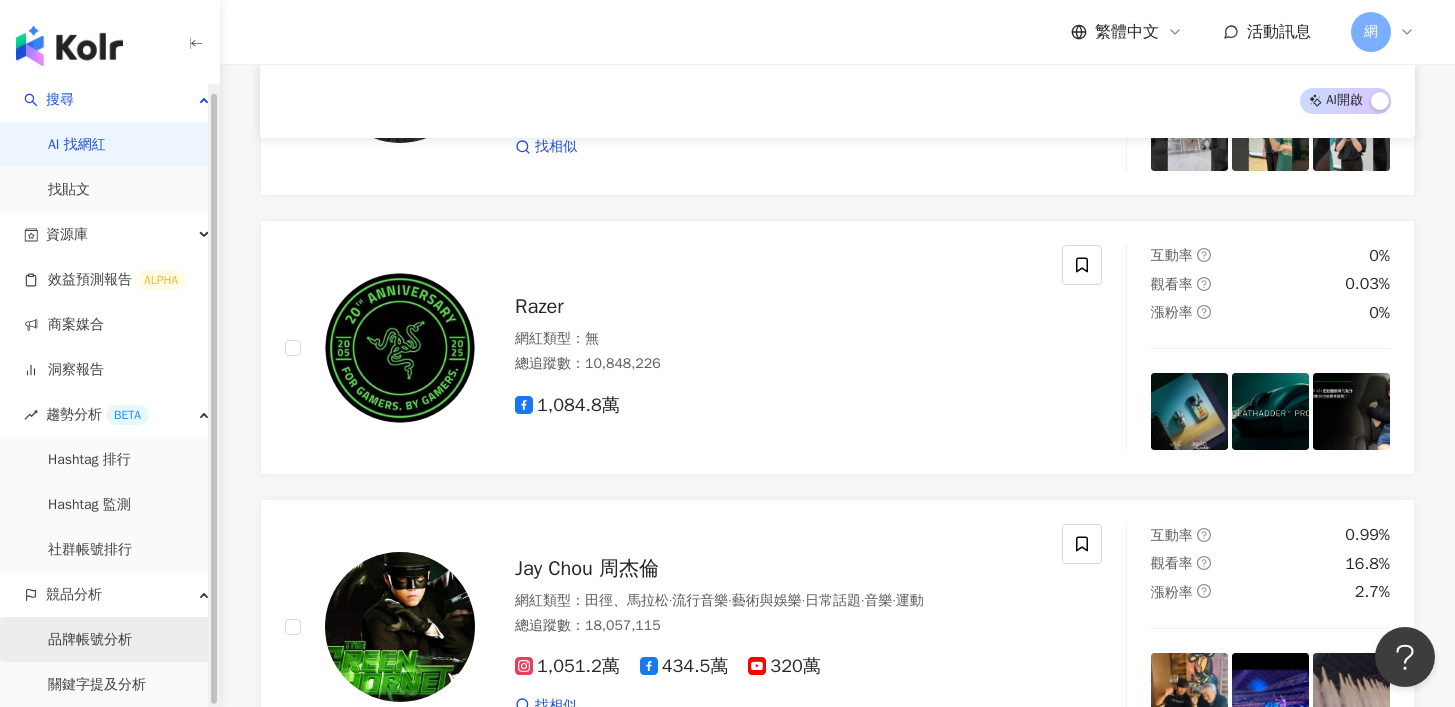 click on "品牌帳號分析" at bounding box center [90, 640] 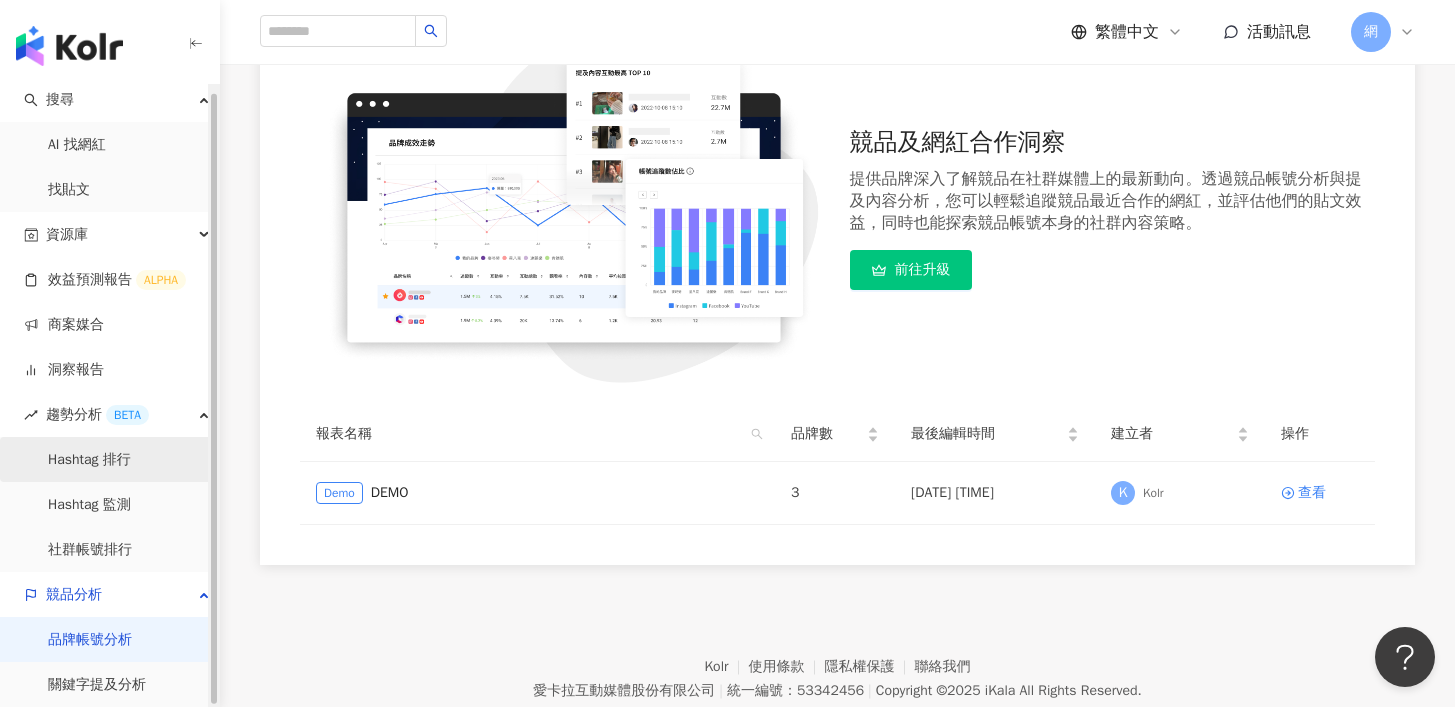 scroll, scrollTop: 313, scrollLeft: 0, axis: vertical 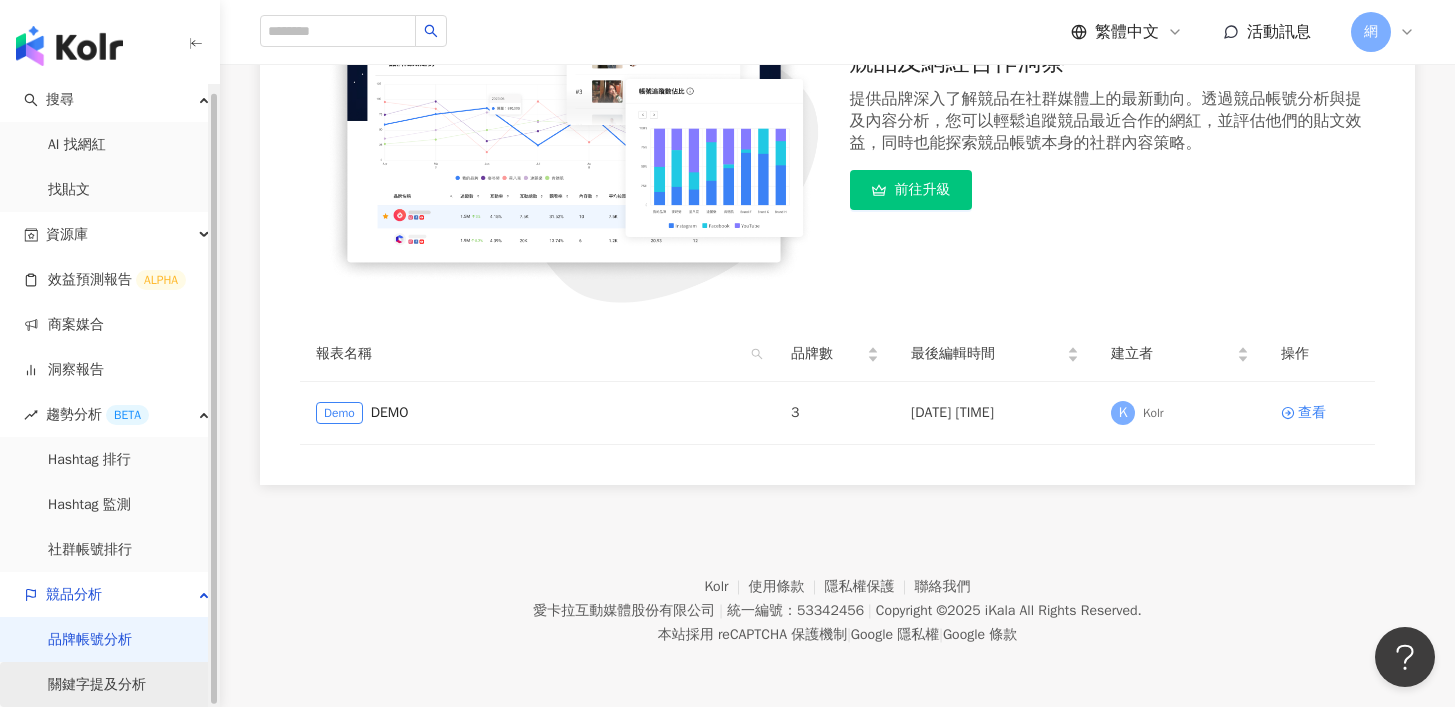 click on "關鍵字提及分析" at bounding box center (97, 685) 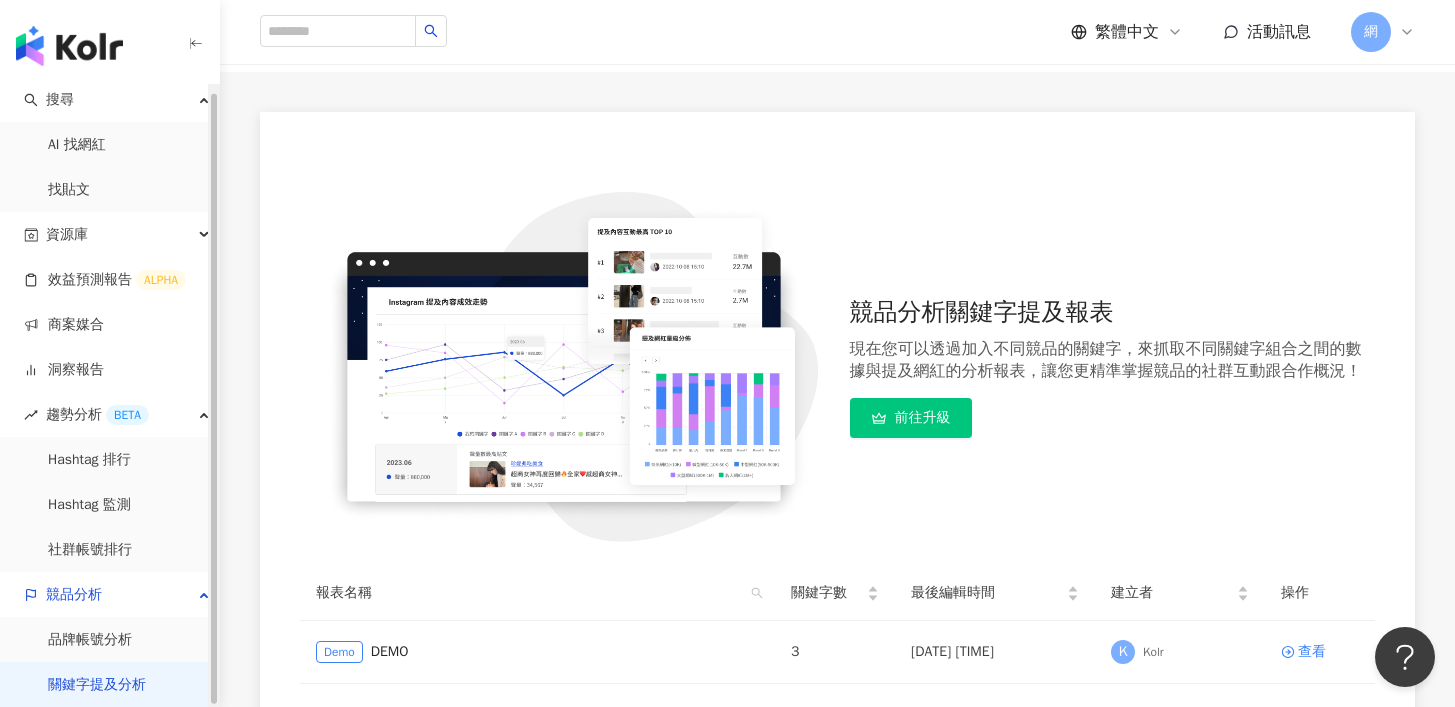 scroll, scrollTop: 115, scrollLeft: 0, axis: vertical 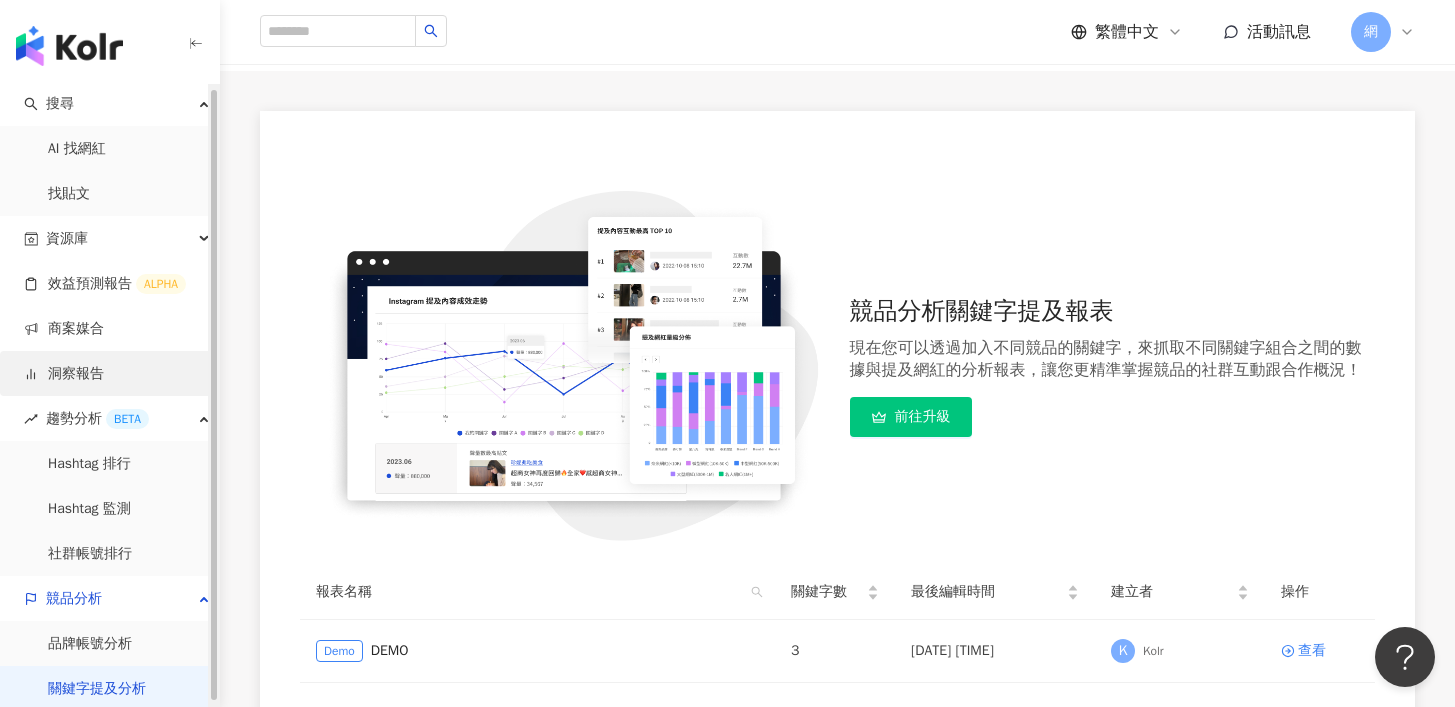 click on "洞察報告" at bounding box center [64, 374] 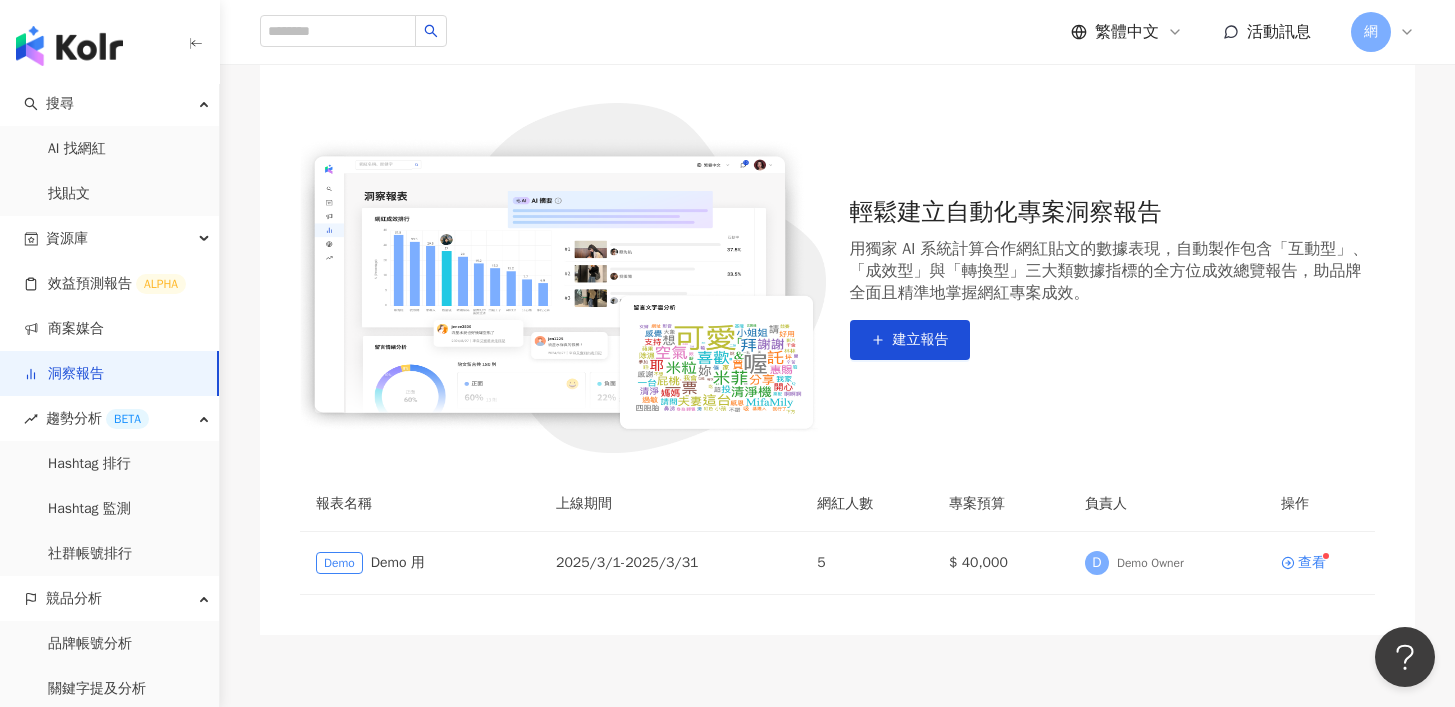 scroll, scrollTop: 166, scrollLeft: 0, axis: vertical 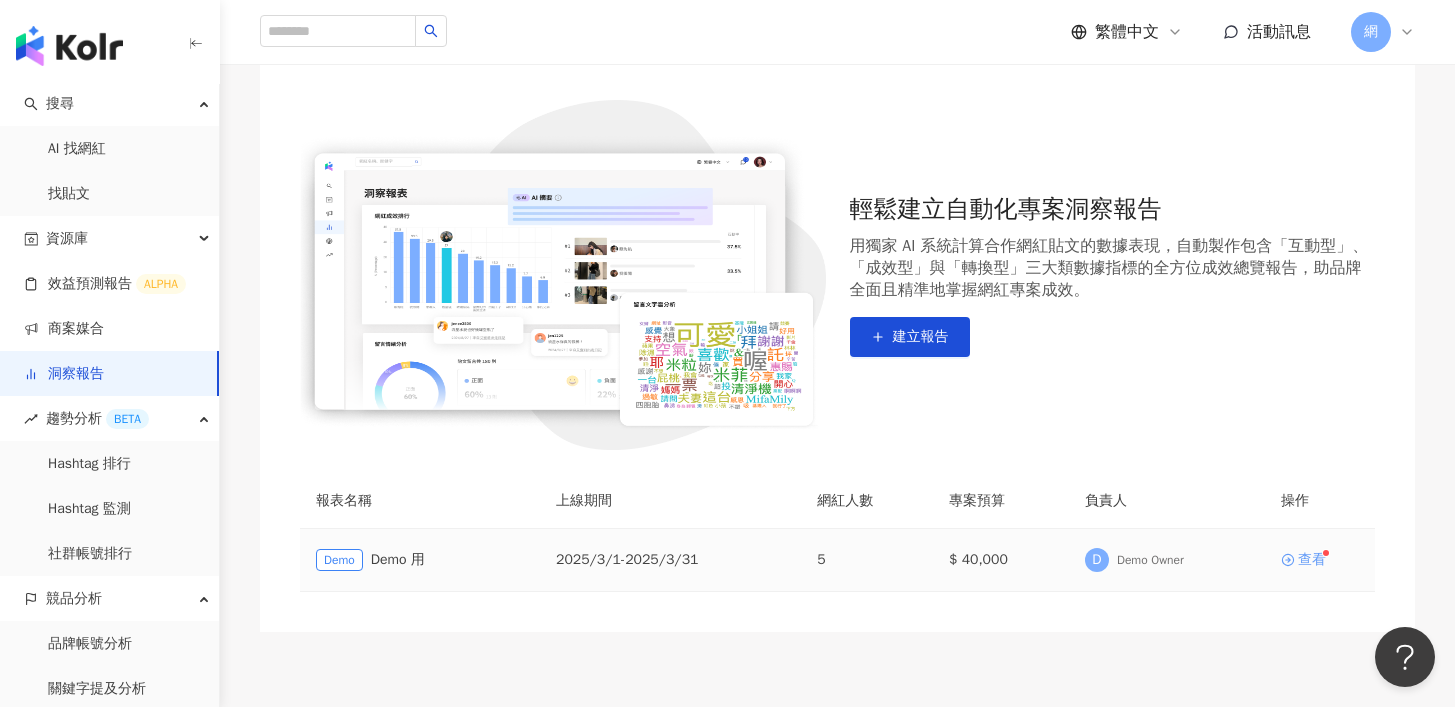 click 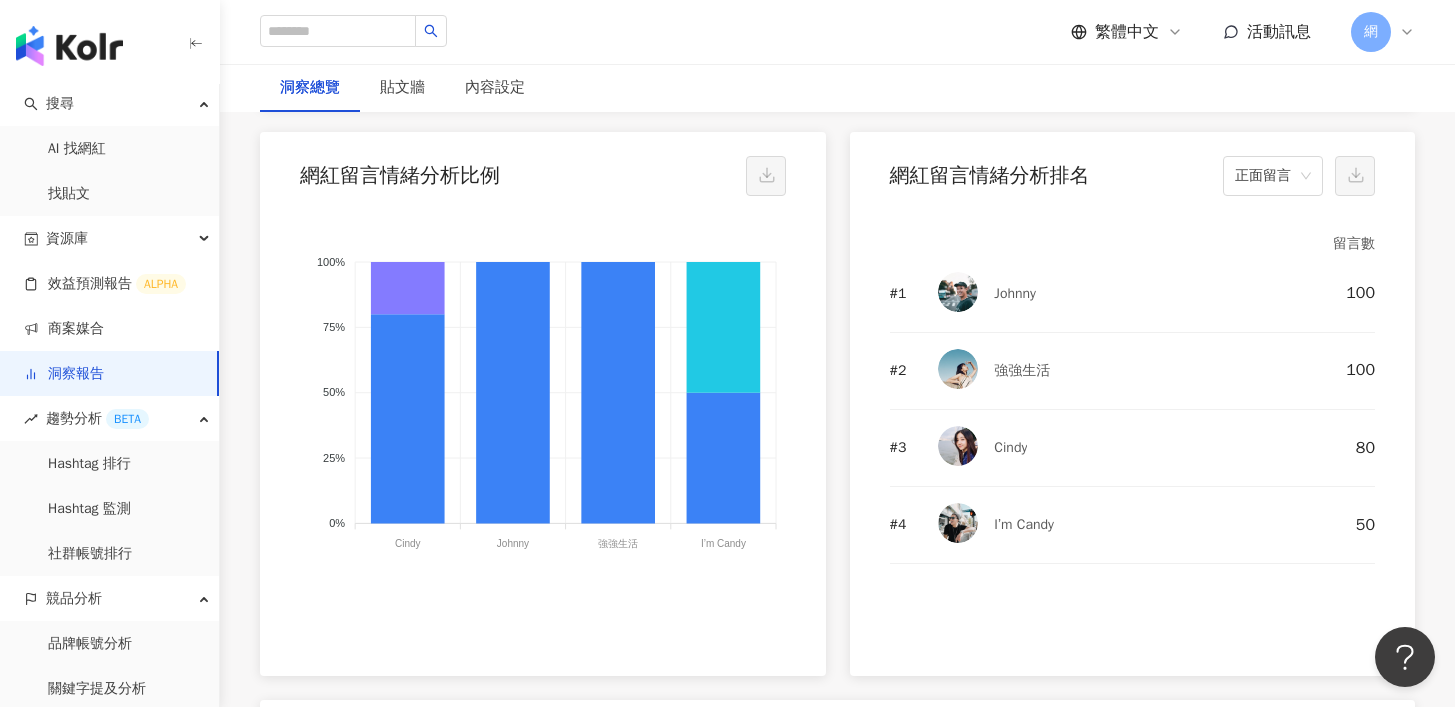 scroll, scrollTop: 3817, scrollLeft: 0, axis: vertical 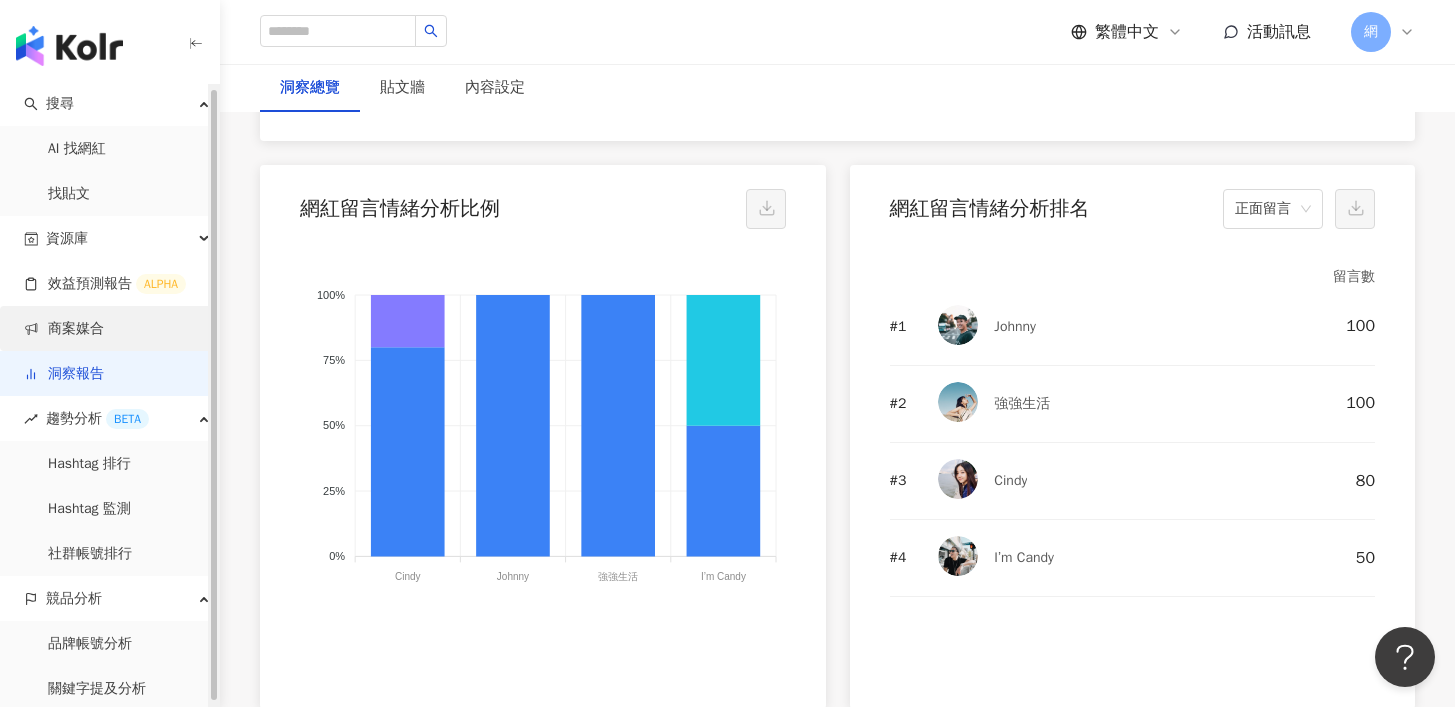 click on "商案媒合" at bounding box center (64, 329) 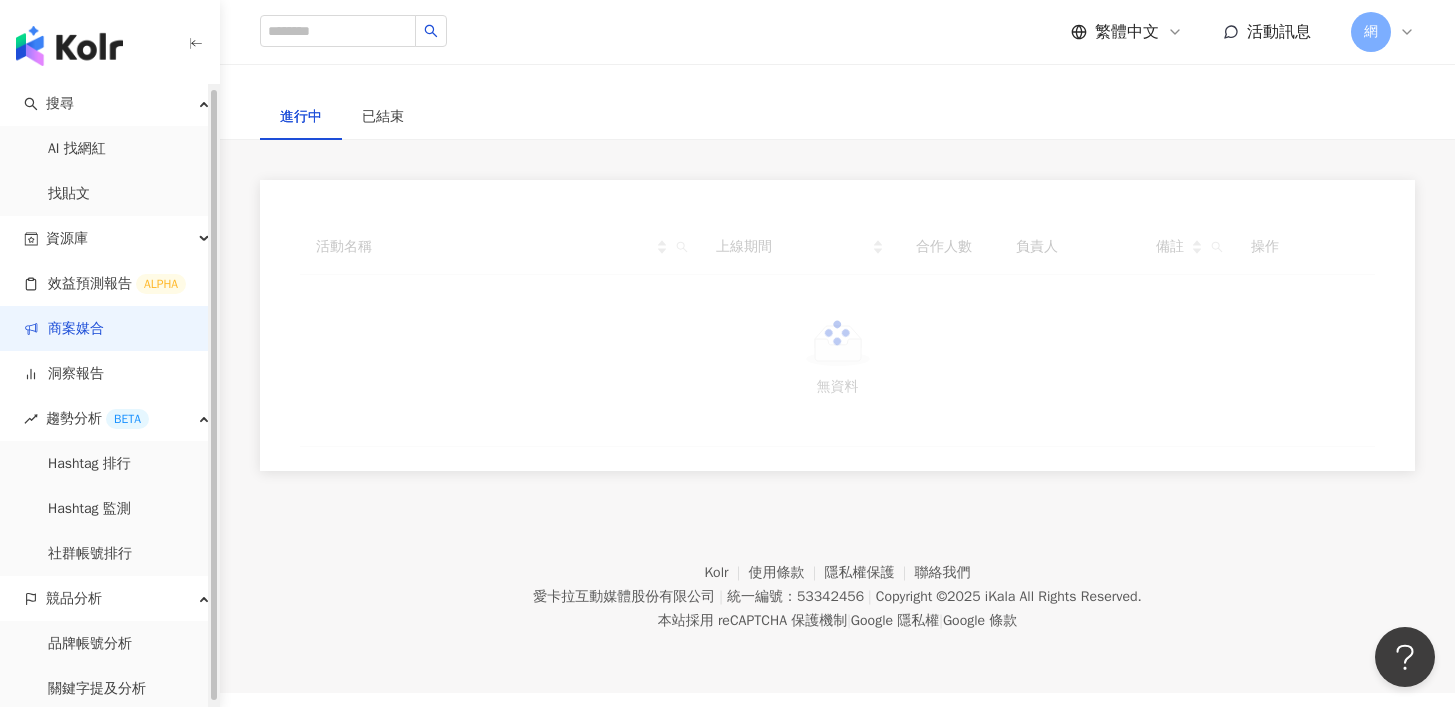 scroll, scrollTop: 0, scrollLeft: 0, axis: both 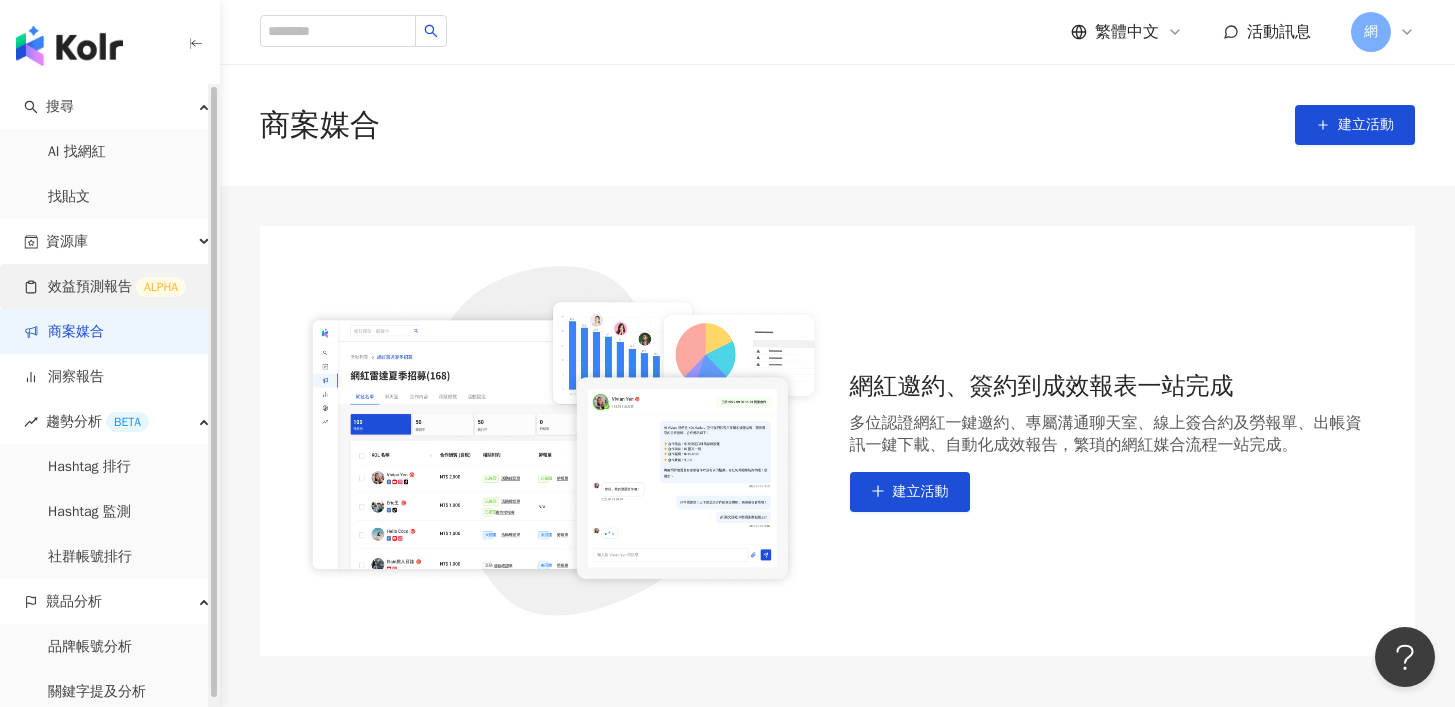 click on "效益預測報告 ALPHA" at bounding box center [105, 287] 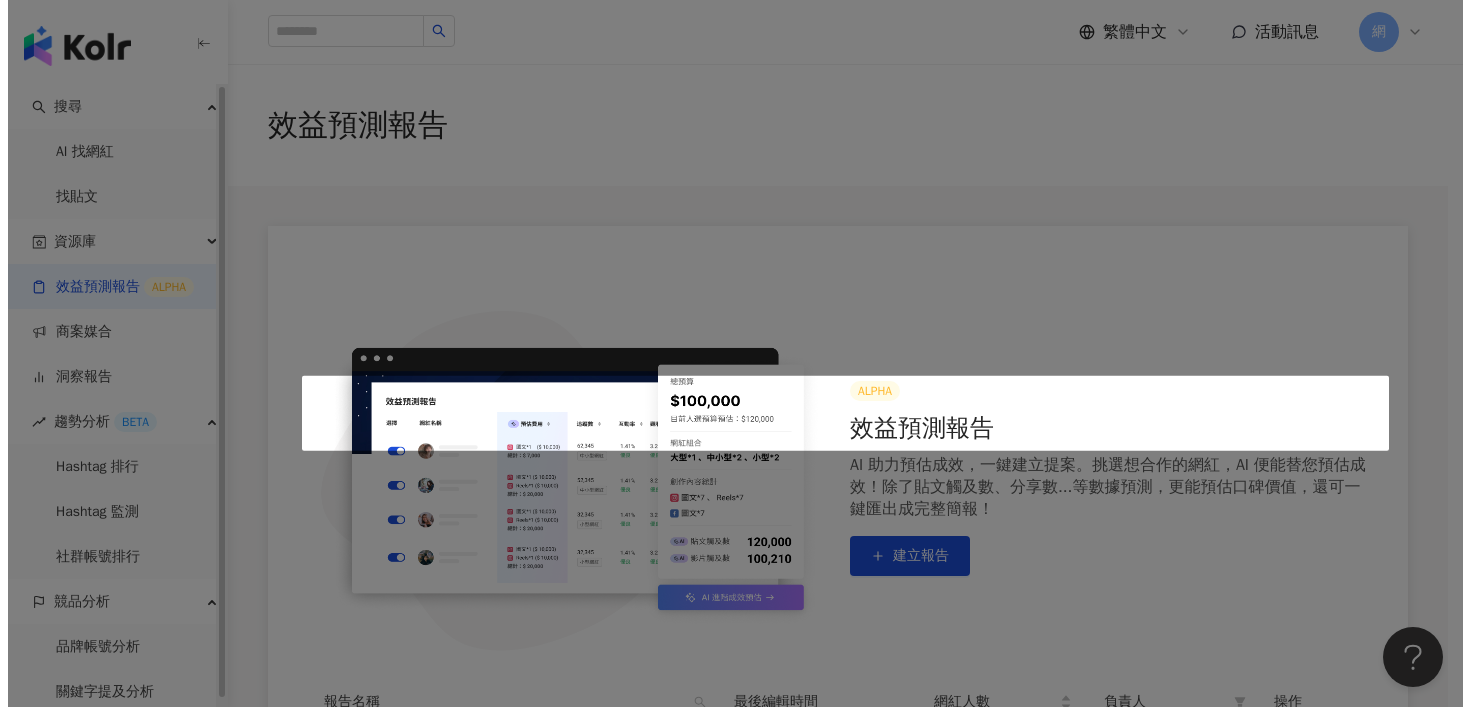 scroll, scrollTop: 353, scrollLeft: 0, axis: vertical 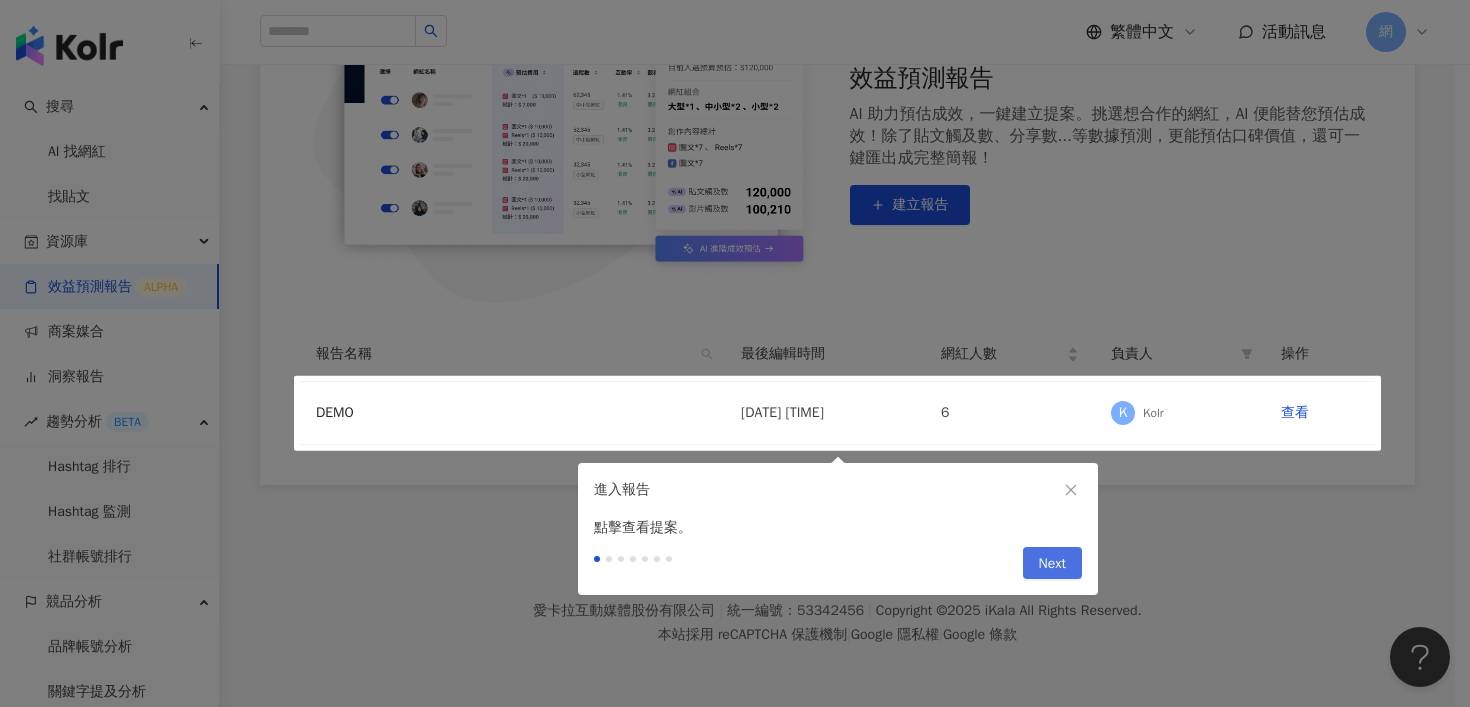 click on "Next" at bounding box center (1052, 563) 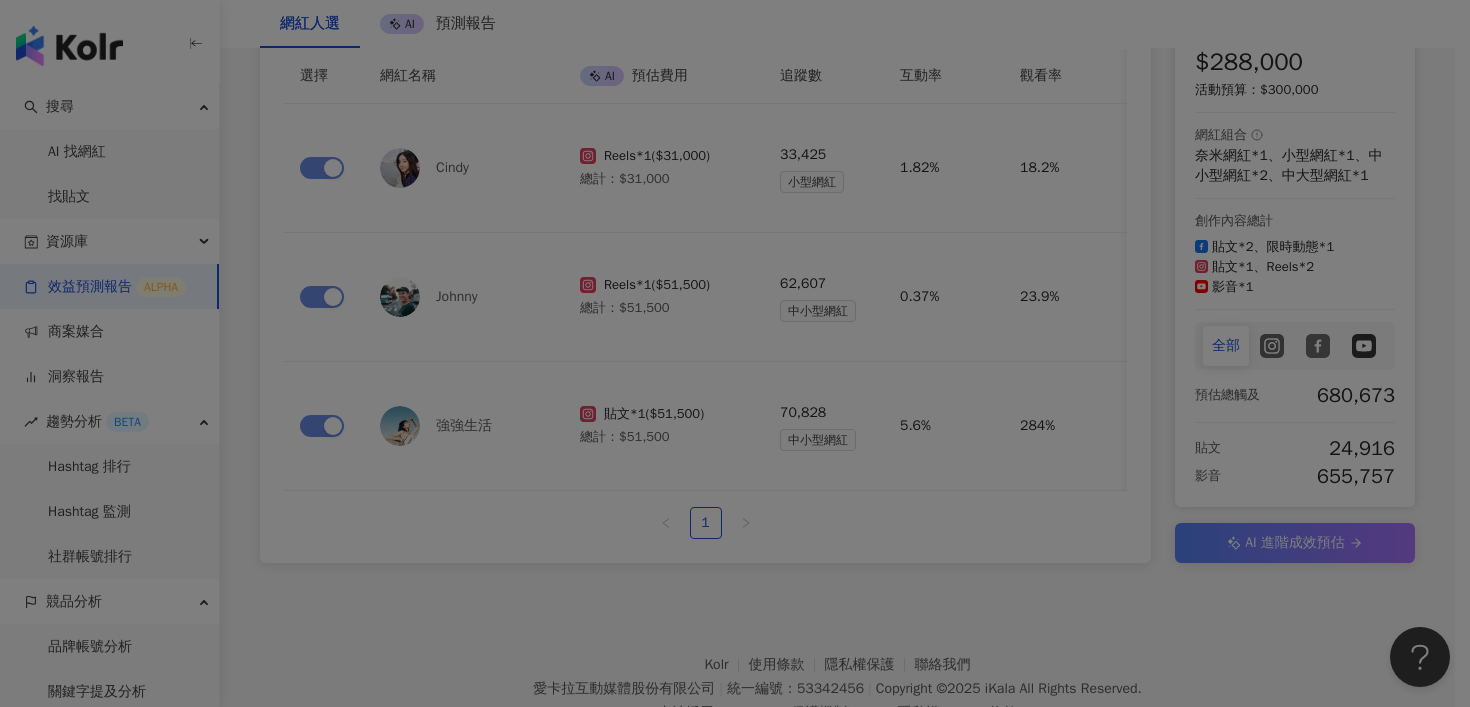 scroll, scrollTop: 0, scrollLeft: 0, axis: both 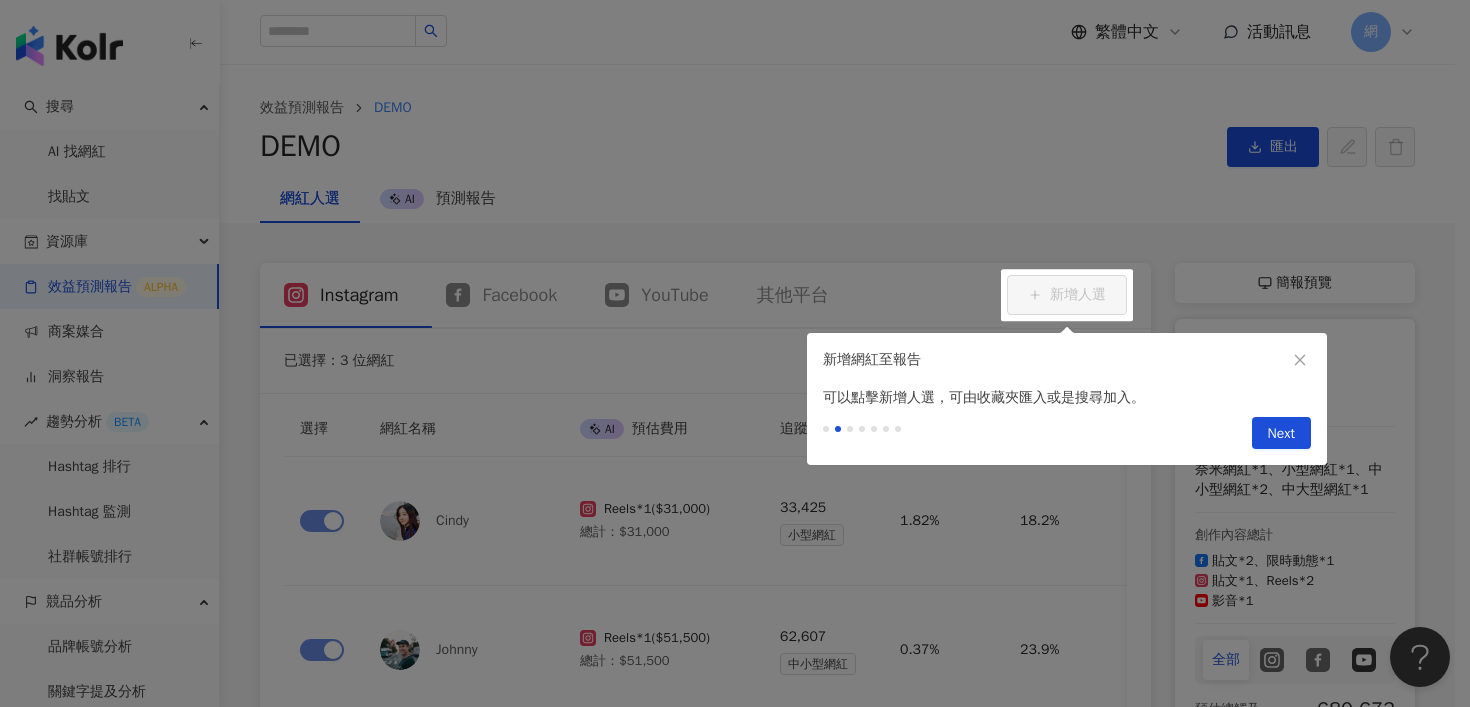 click on "Next" at bounding box center (1281, 433) 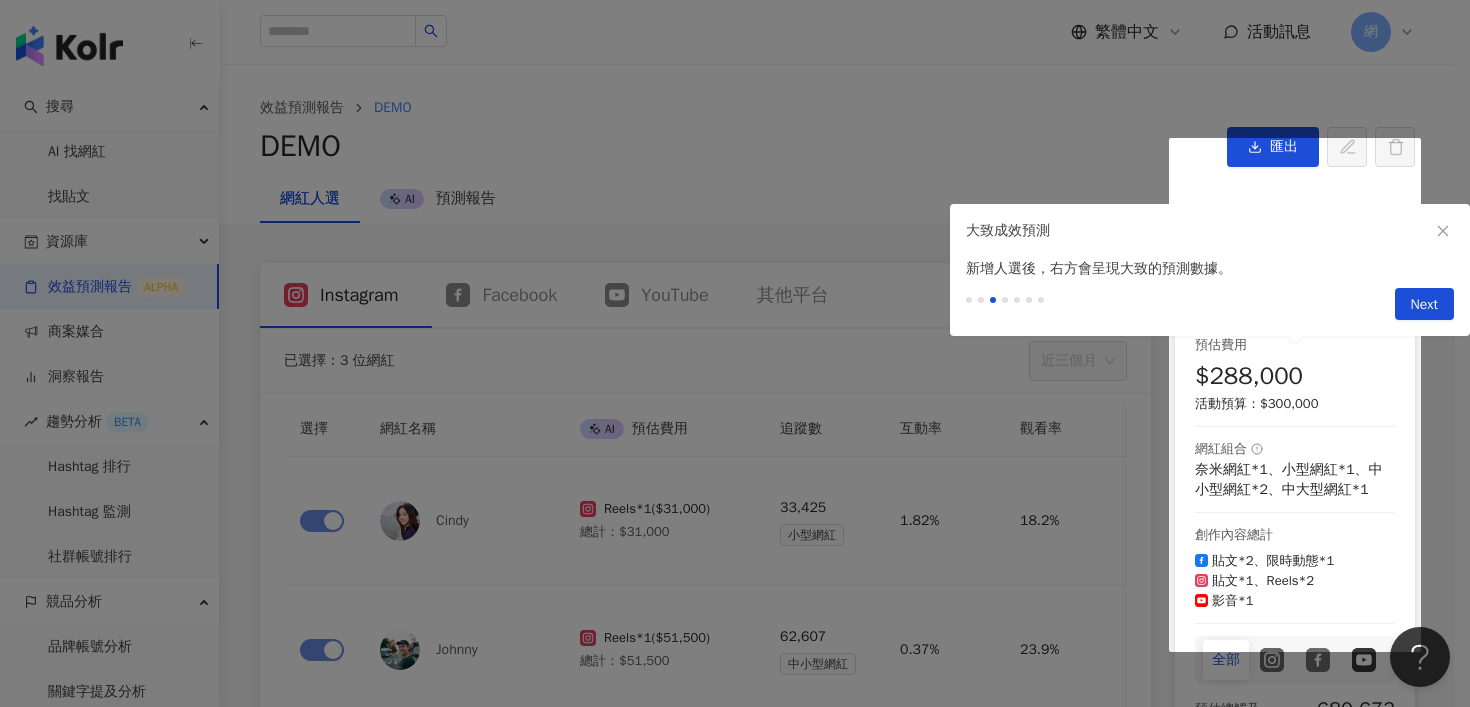scroll, scrollTop: 216, scrollLeft: 0, axis: vertical 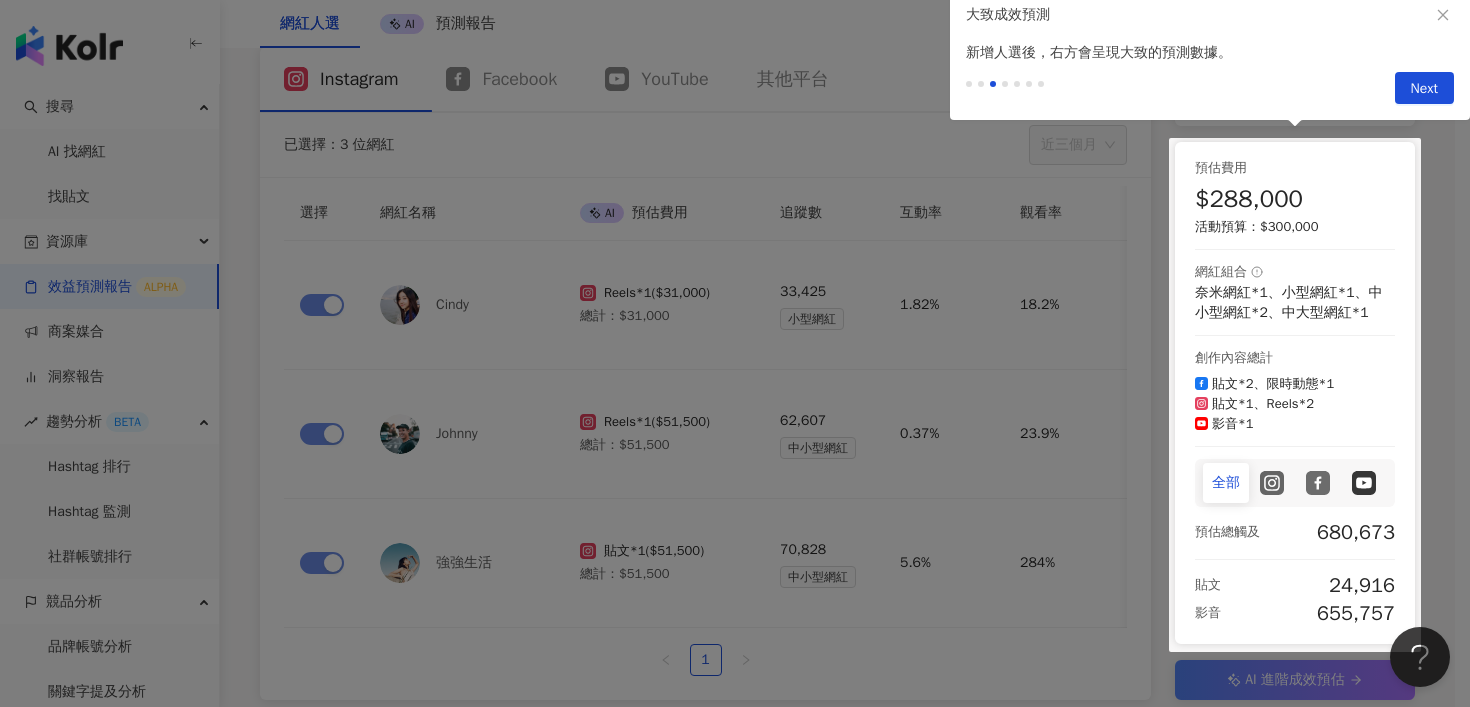 click at bounding box center (735, 353) 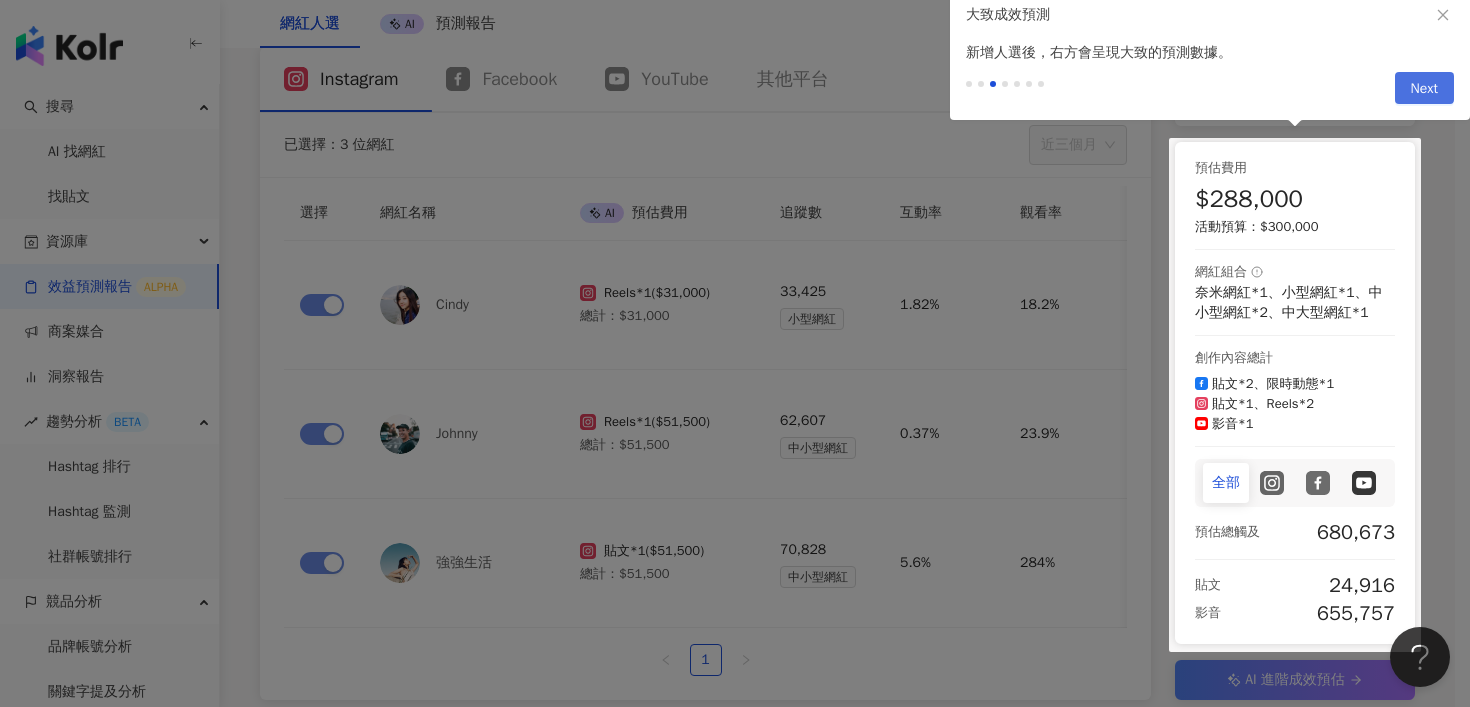 click on "Next" at bounding box center (1424, 89) 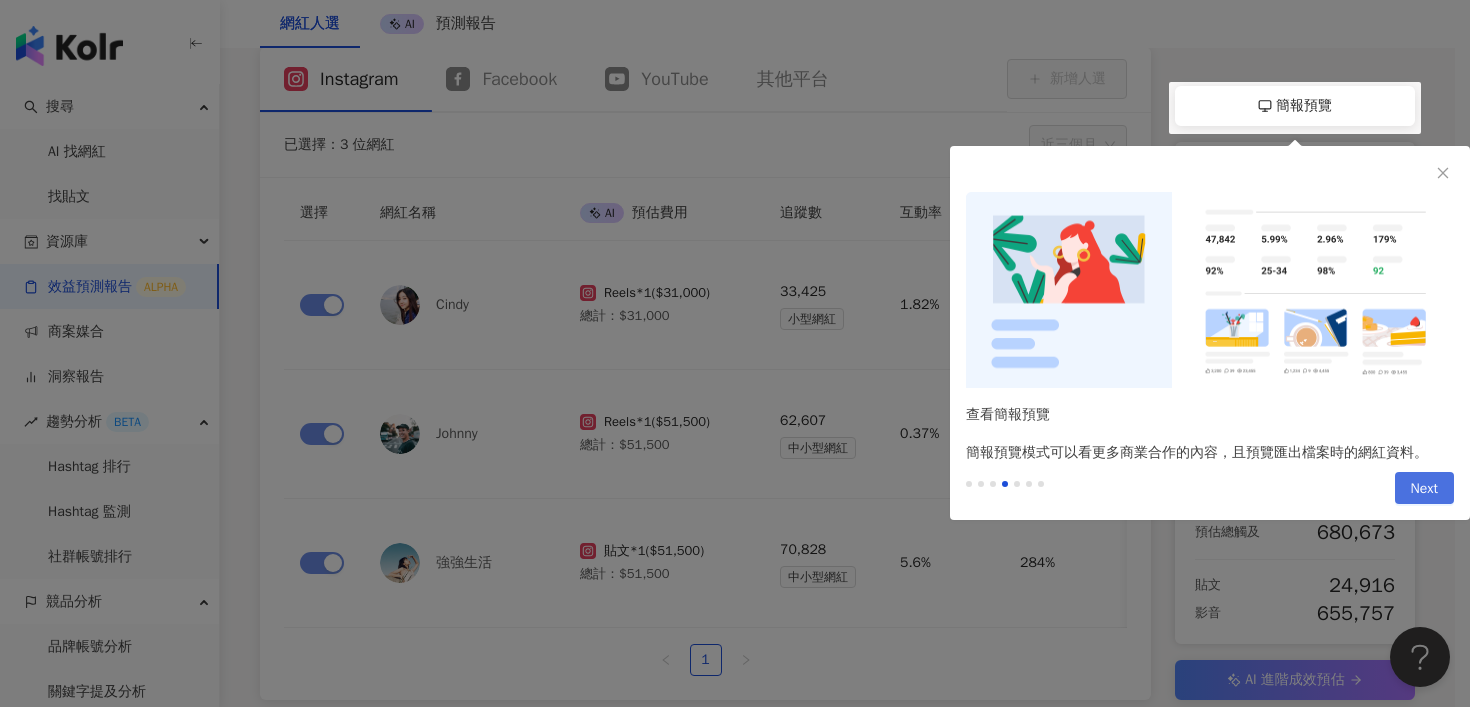 click on "Next" at bounding box center [1424, 489] 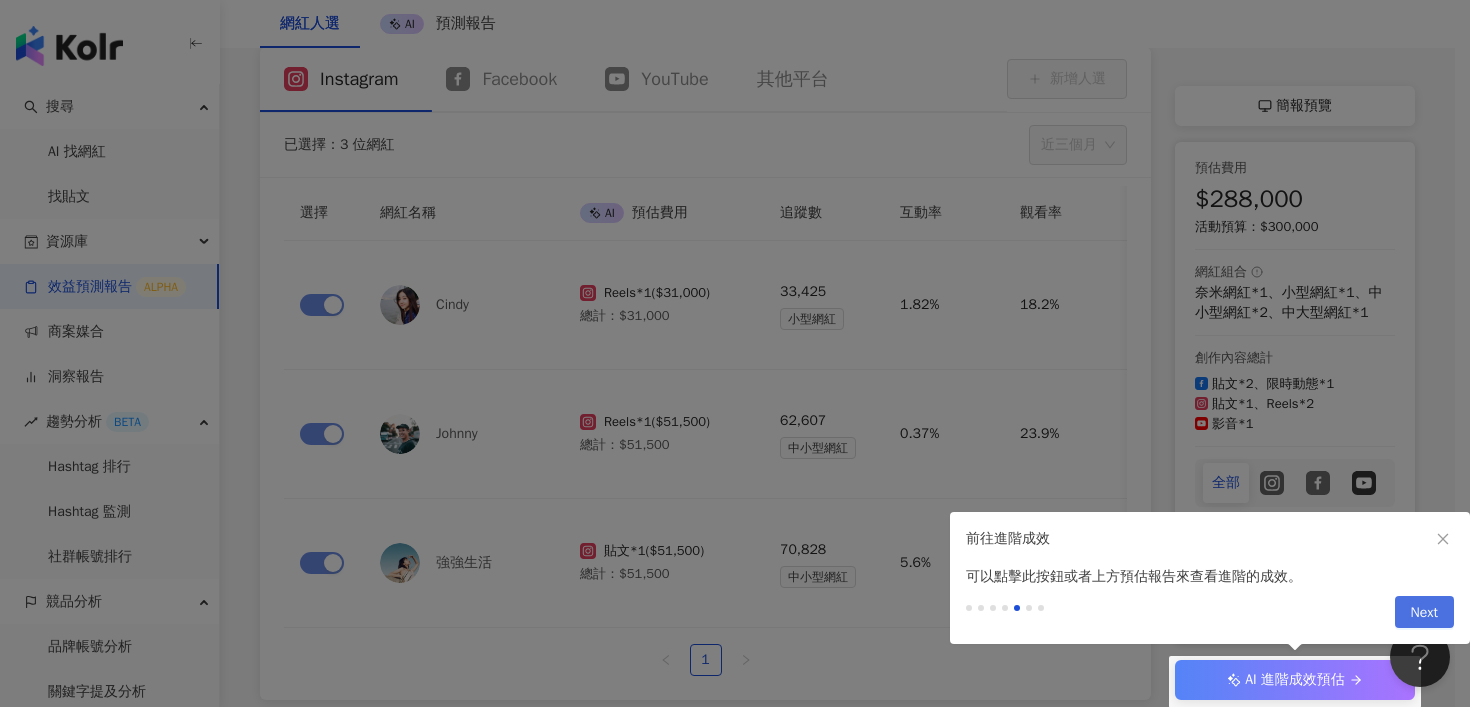 click on "Next" at bounding box center [1424, 613] 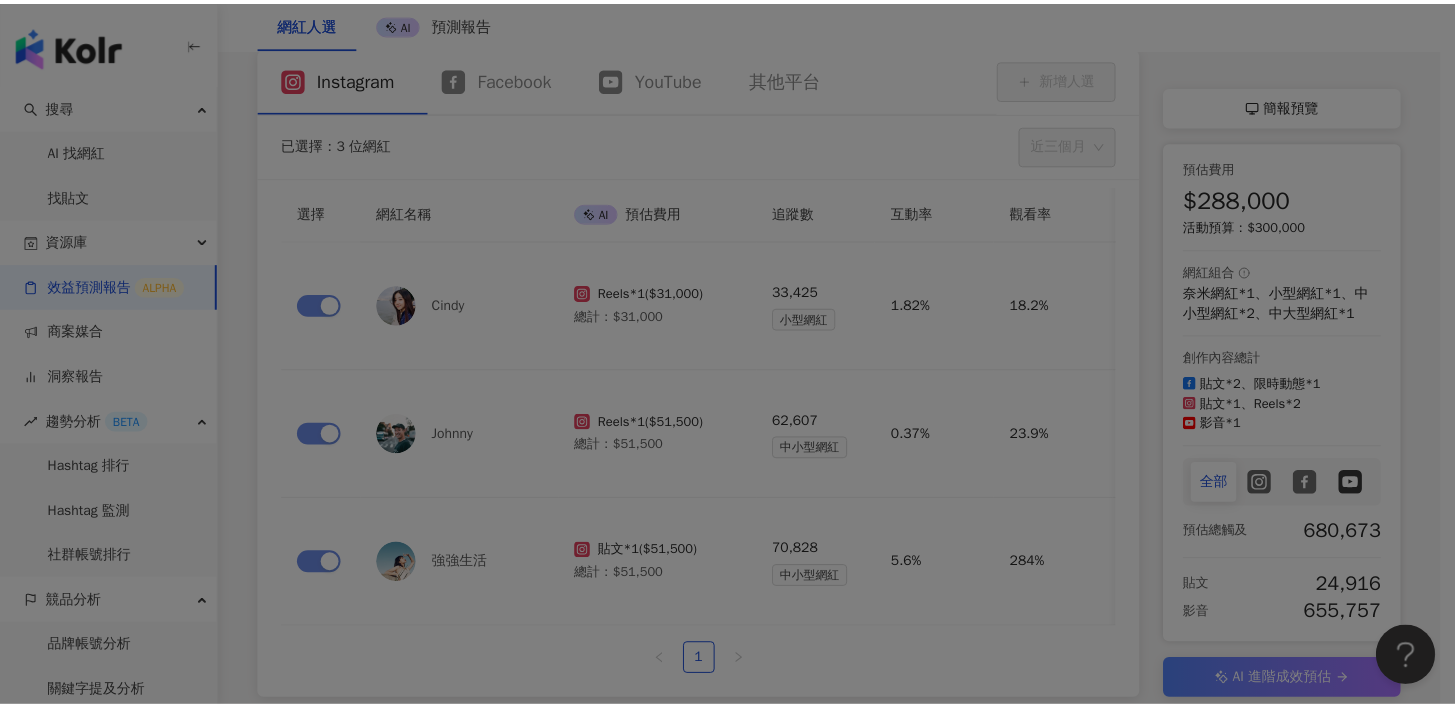 scroll, scrollTop: 0, scrollLeft: 0, axis: both 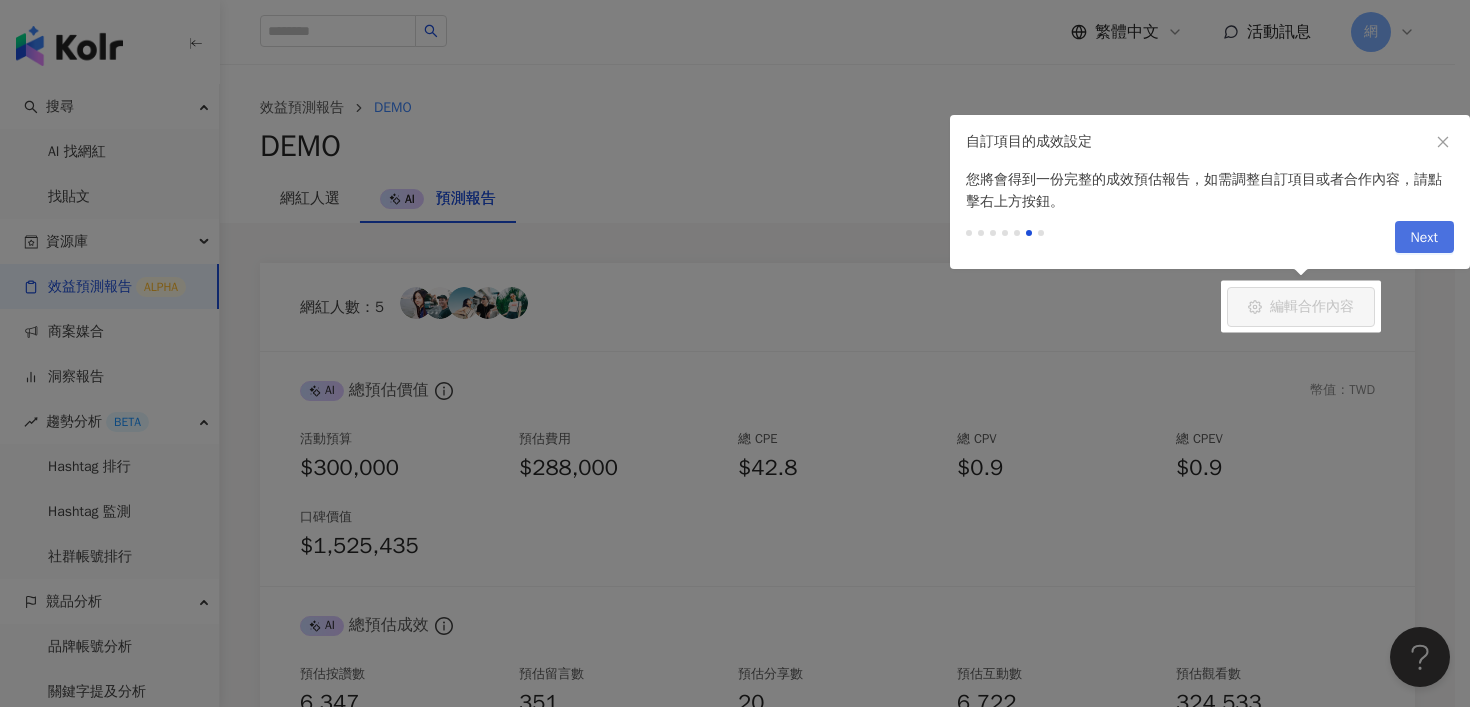 click on "Next" at bounding box center [1424, 238] 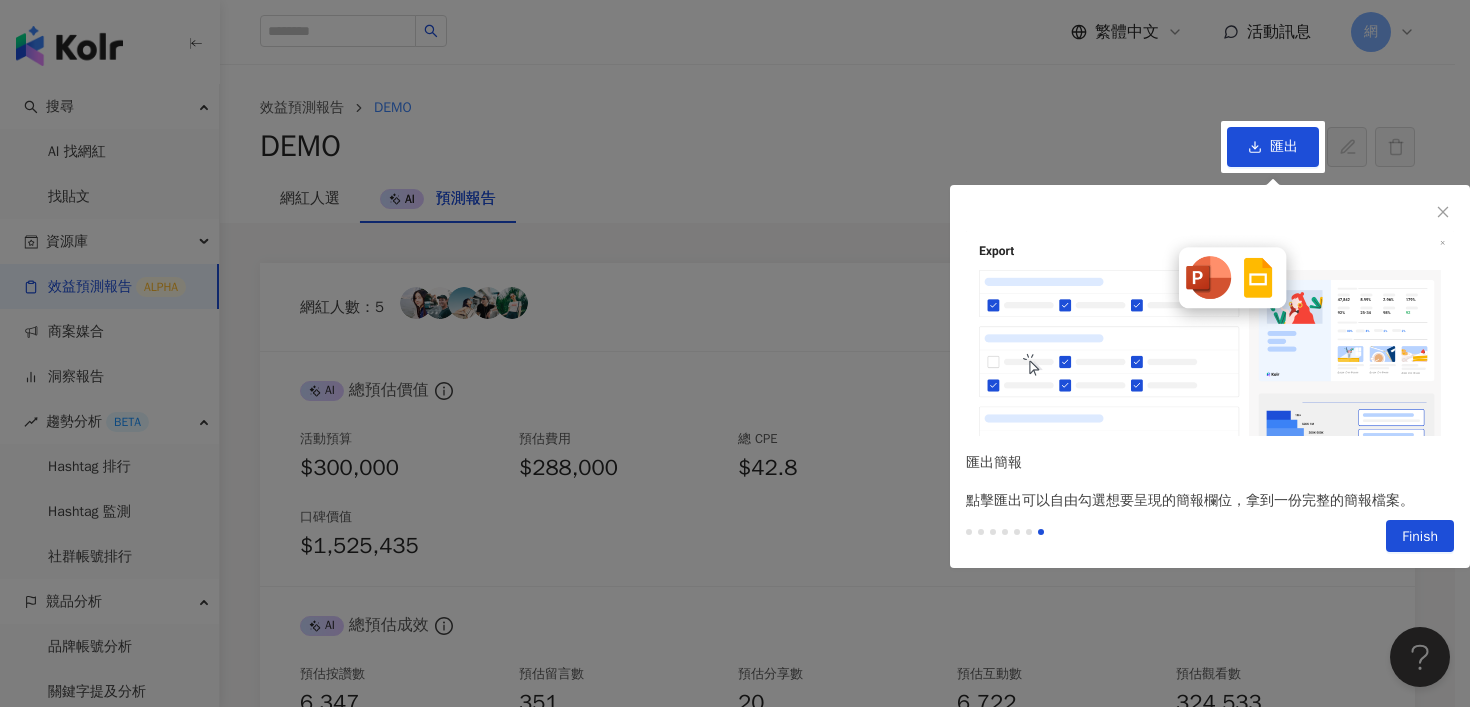click at bounding box center (993, 532) 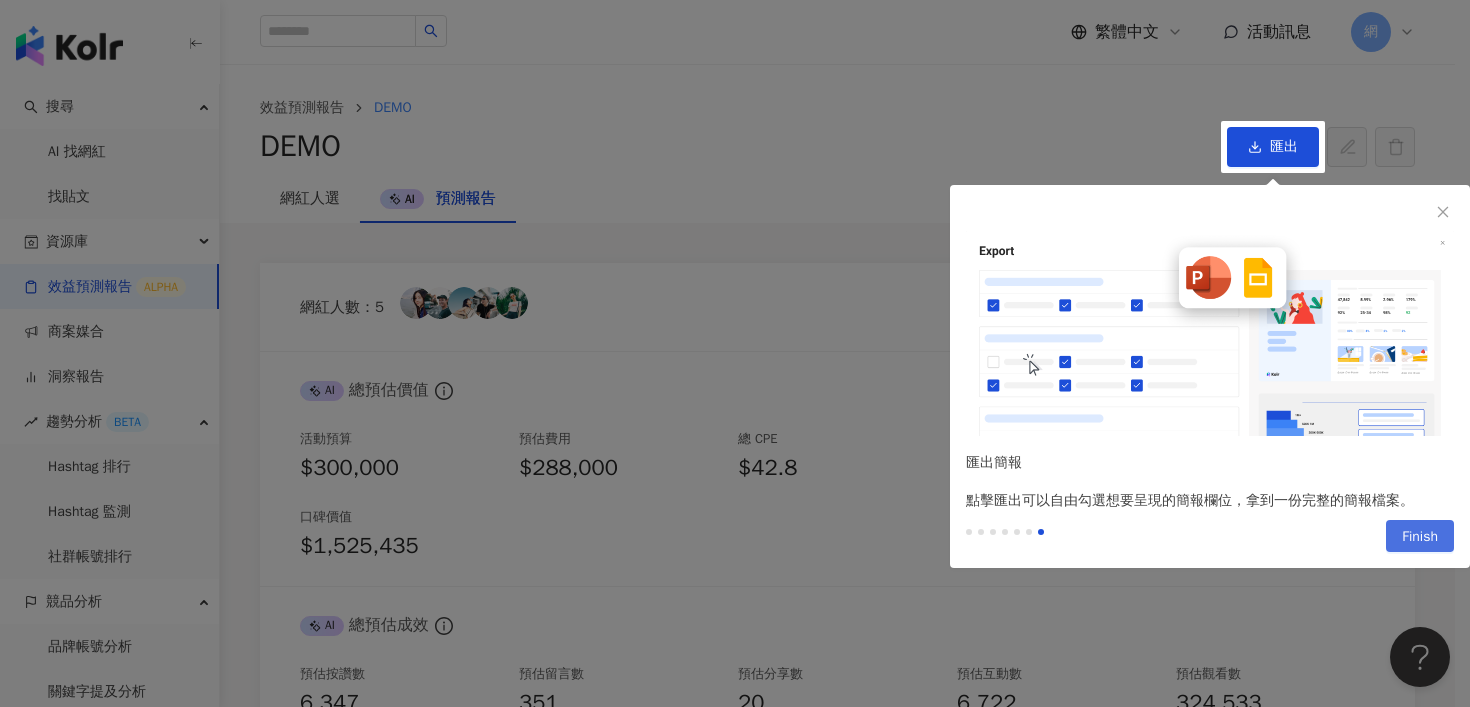 click on "Finish" at bounding box center [1420, 536] 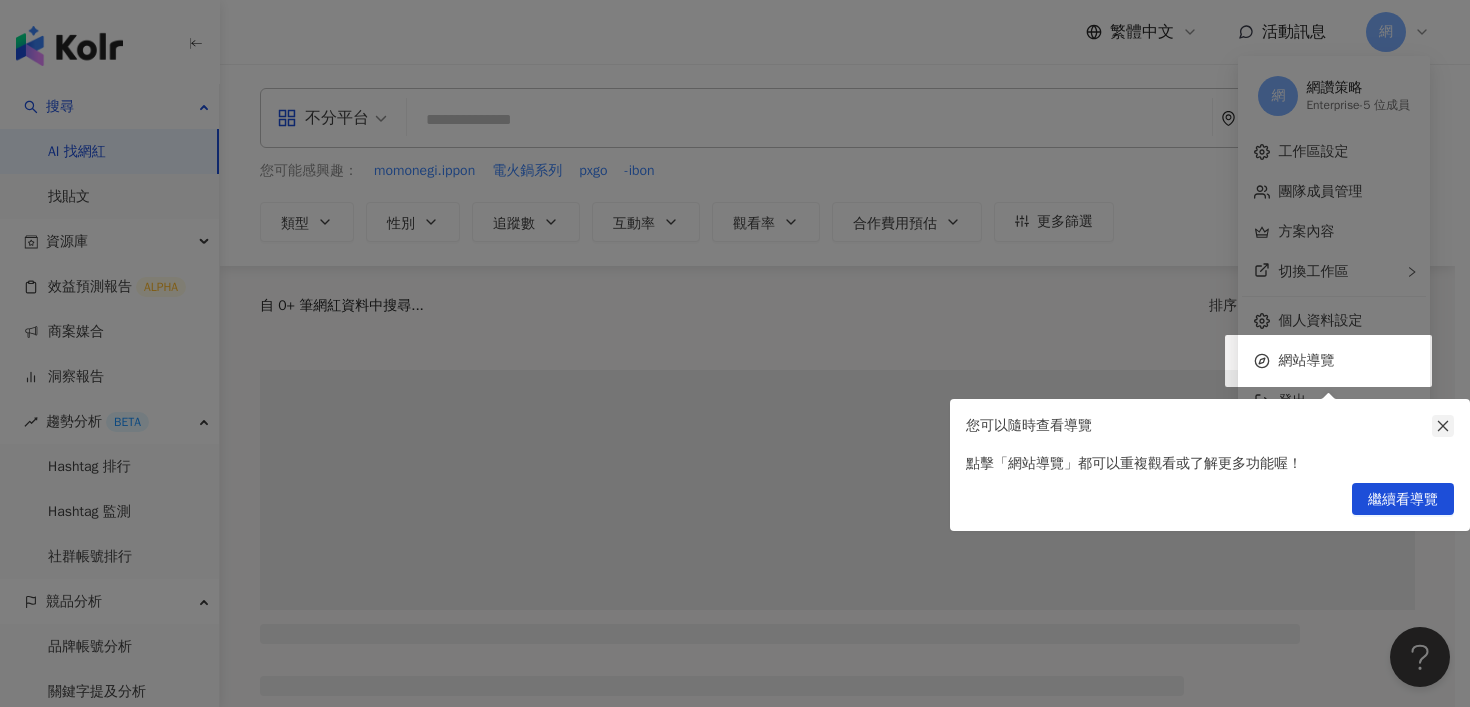 click 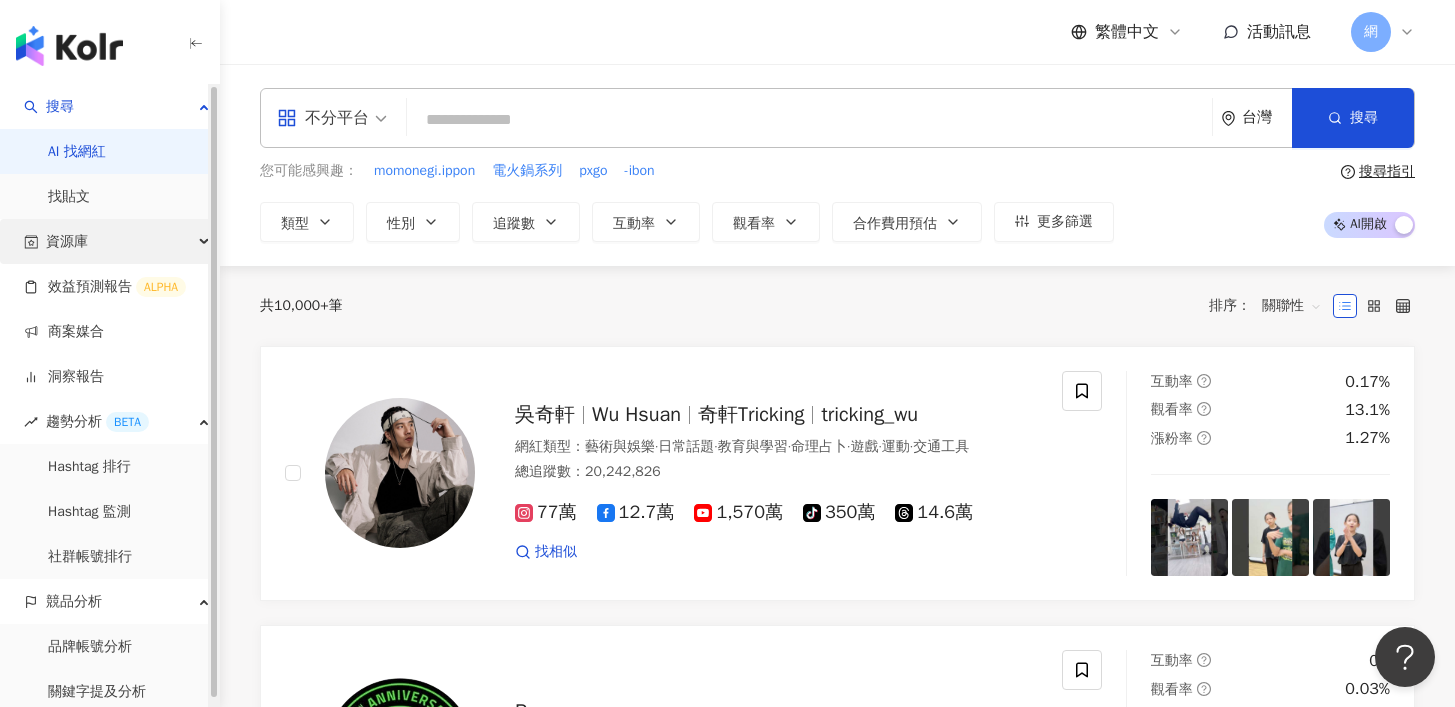 click on "資源庫" at bounding box center [109, 241] 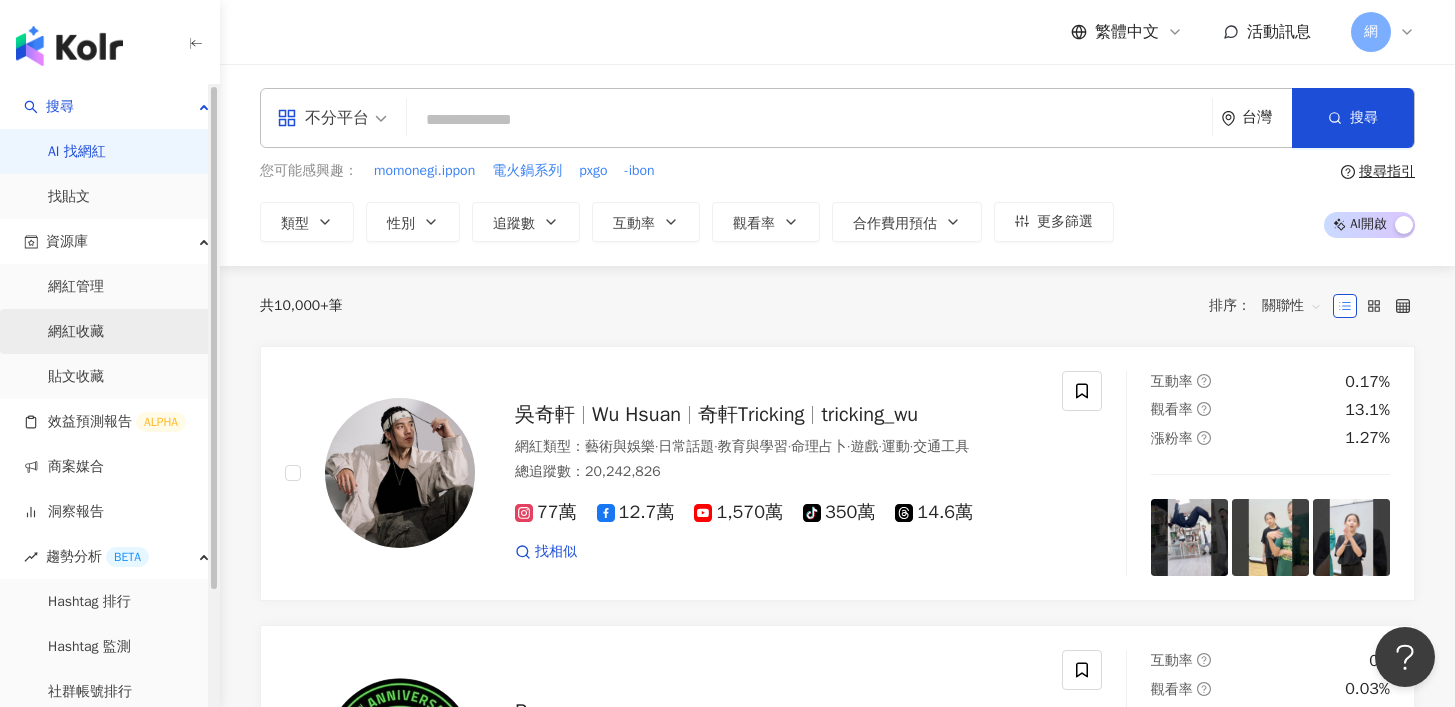 click on "網紅收藏" at bounding box center [76, 332] 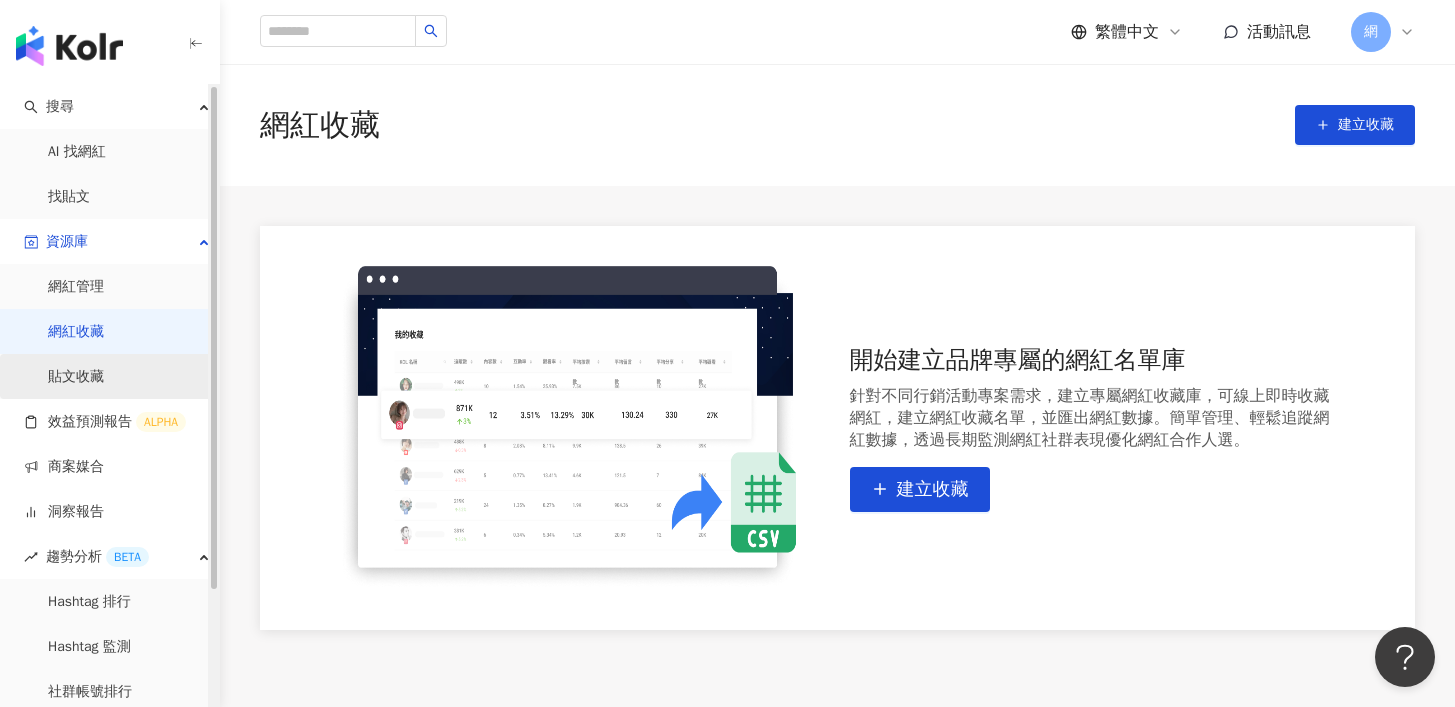 click on "貼文收藏" at bounding box center (76, 377) 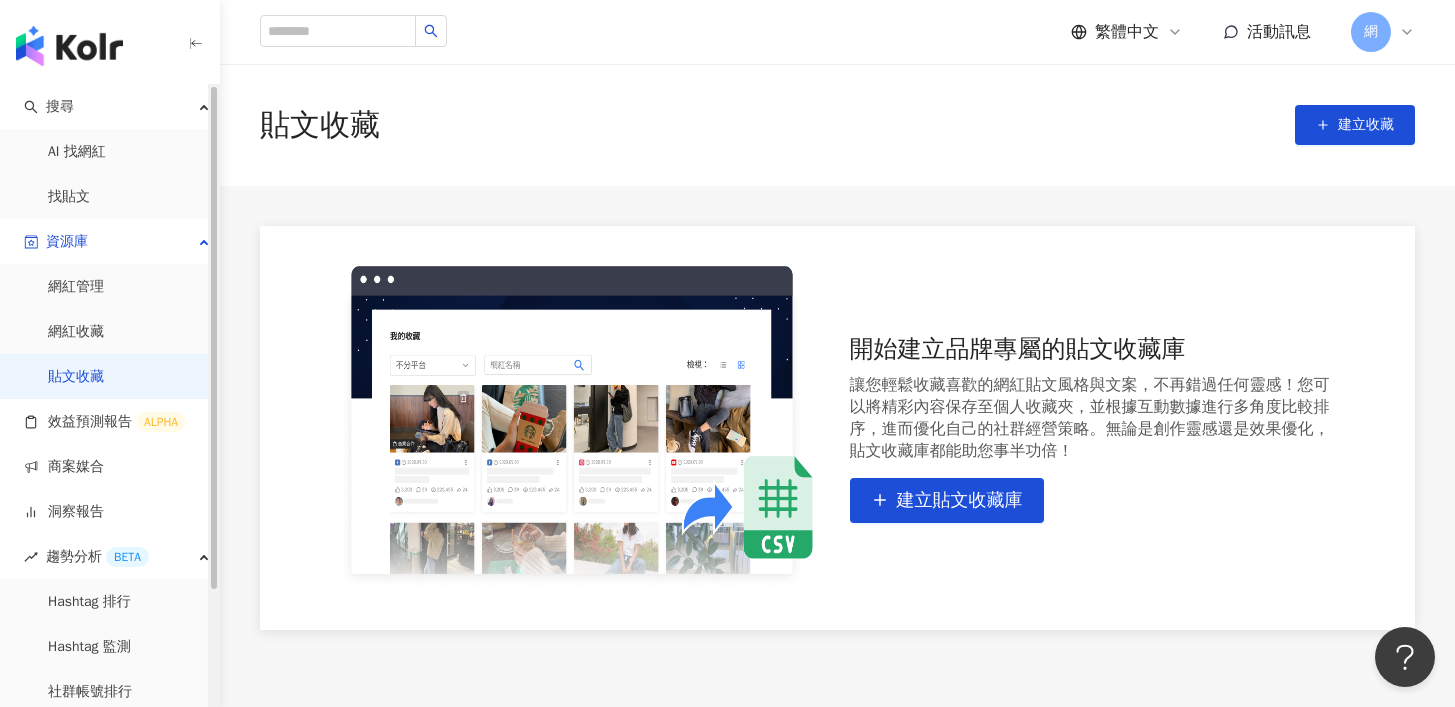 click on "貼文收藏" at bounding box center (76, 377) 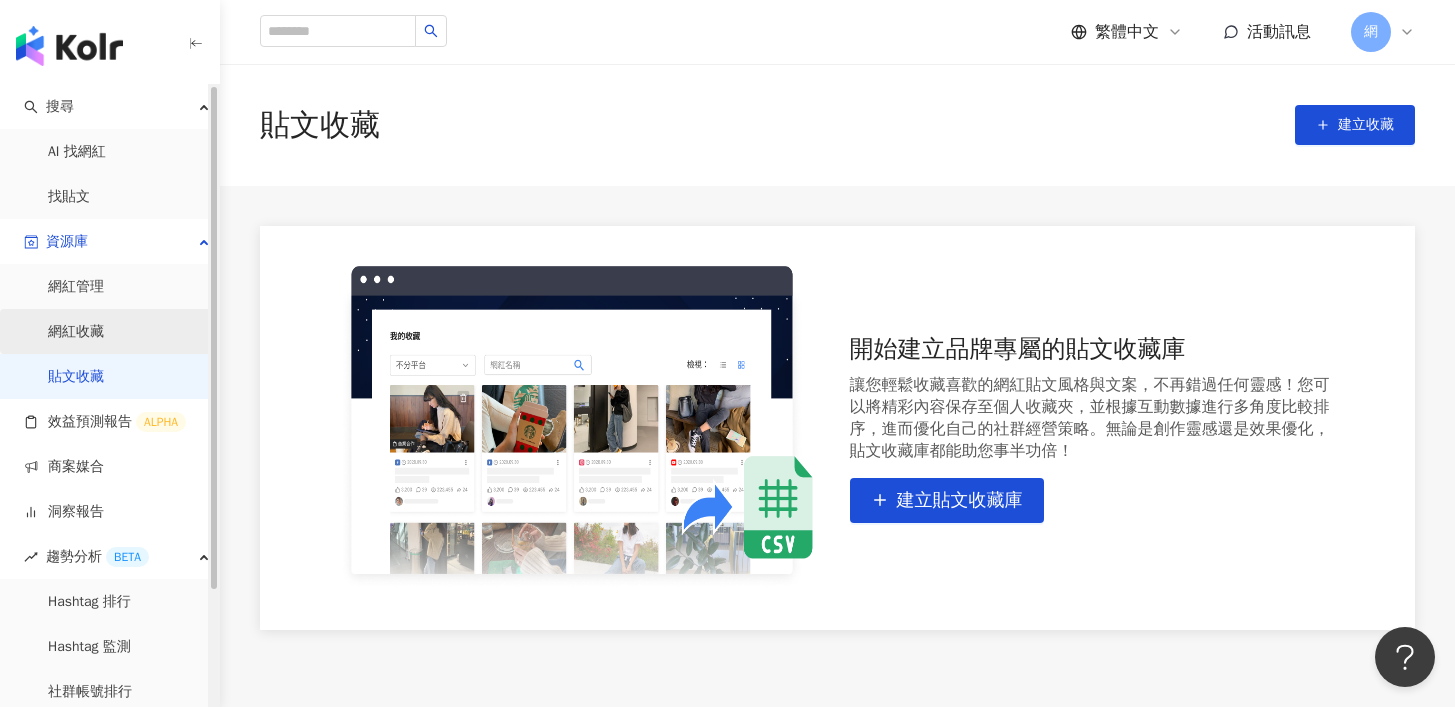 click on "網紅收藏" at bounding box center (76, 332) 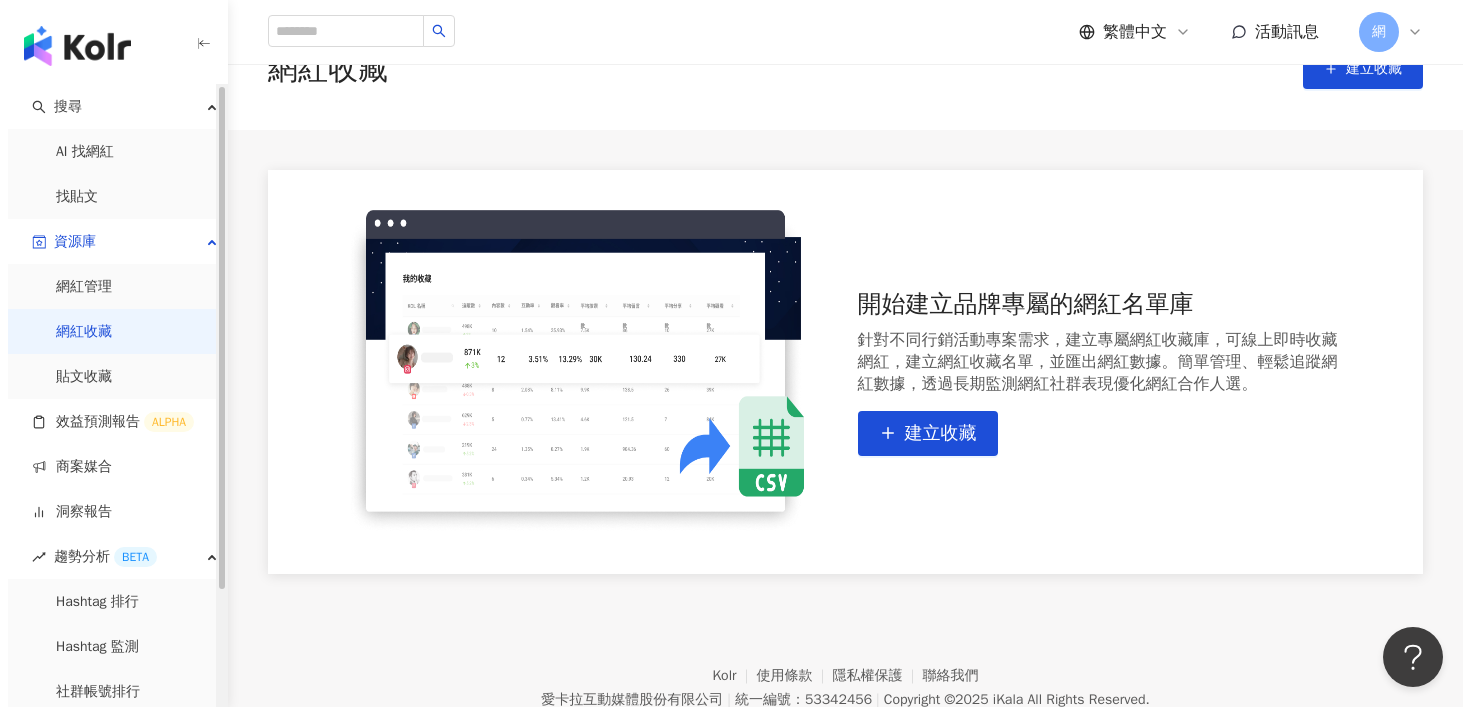 scroll, scrollTop: 144, scrollLeft: 0, axis: vertical 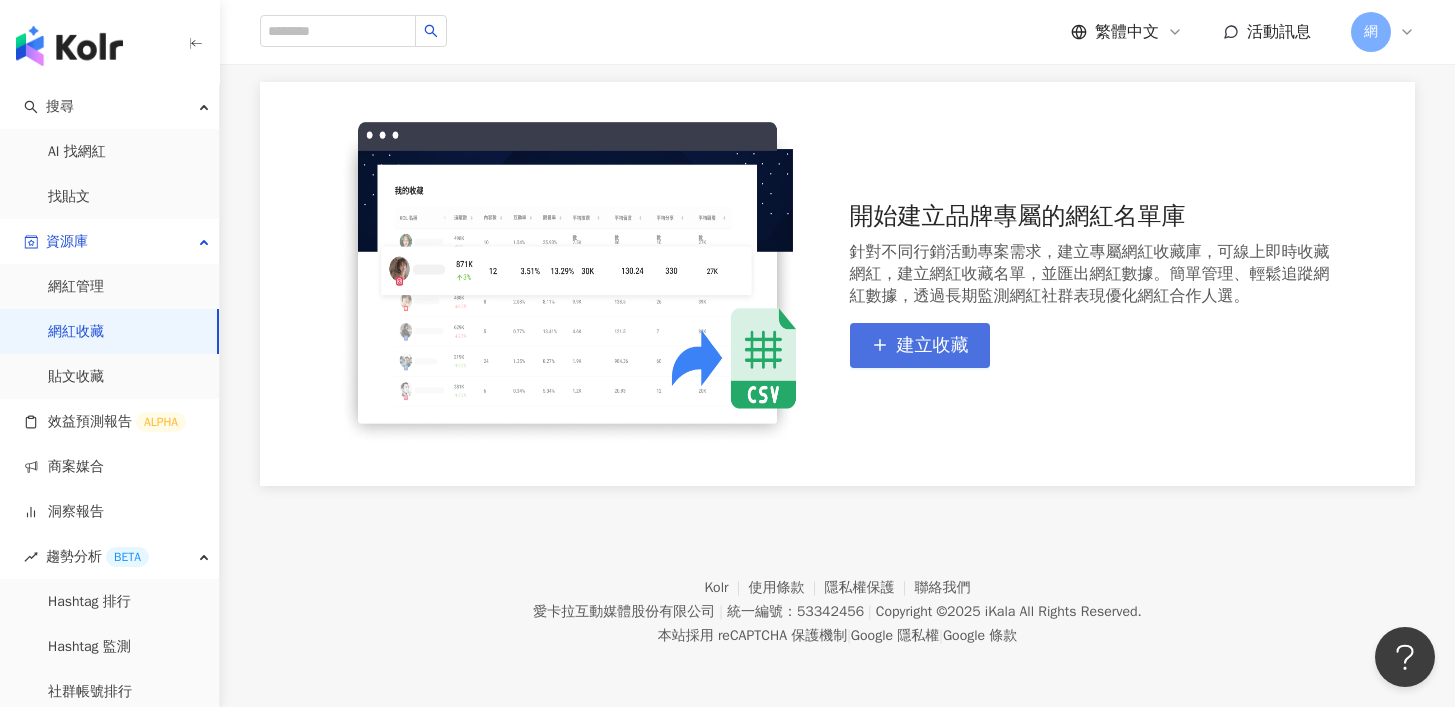 click on "建立收藏" at bounding box center (933, 346) 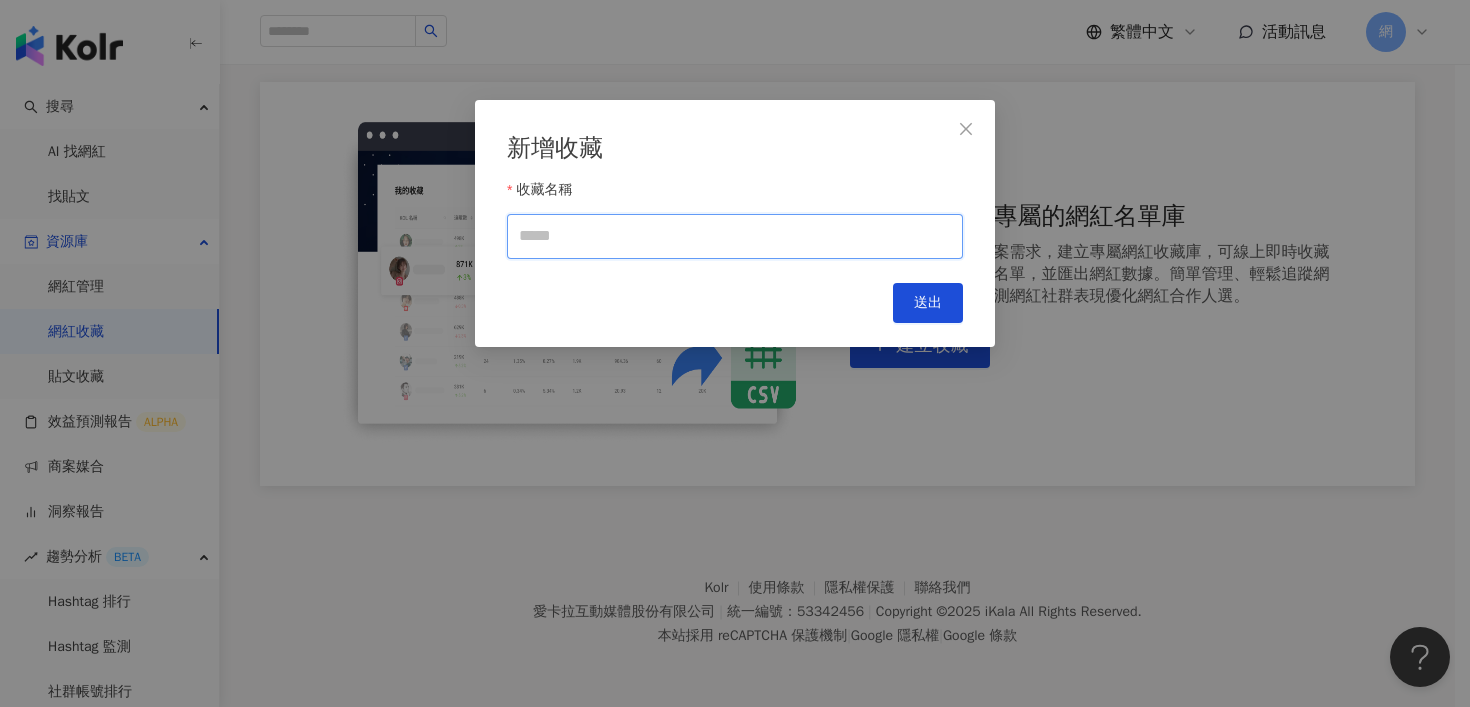 click on "收藏名稱" at bounding box center (735, 236) 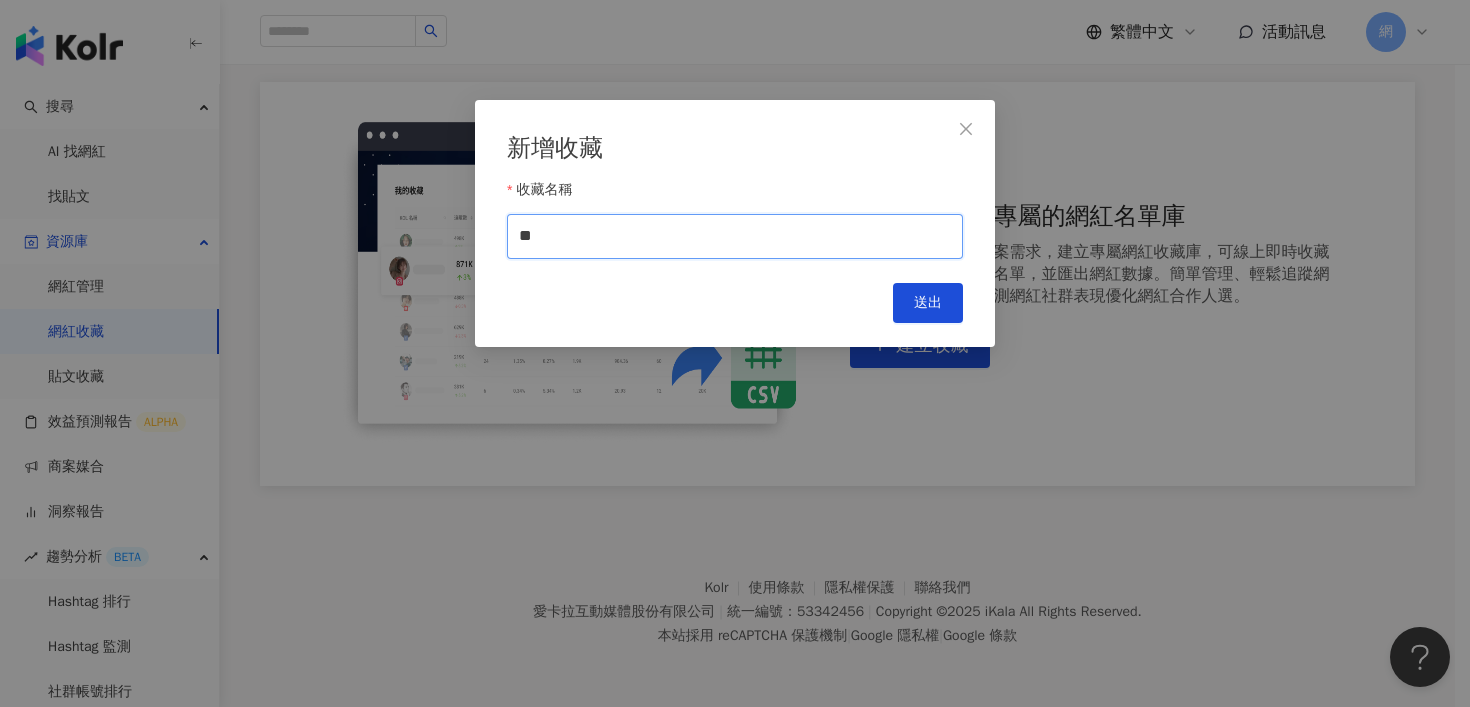 type on "*" 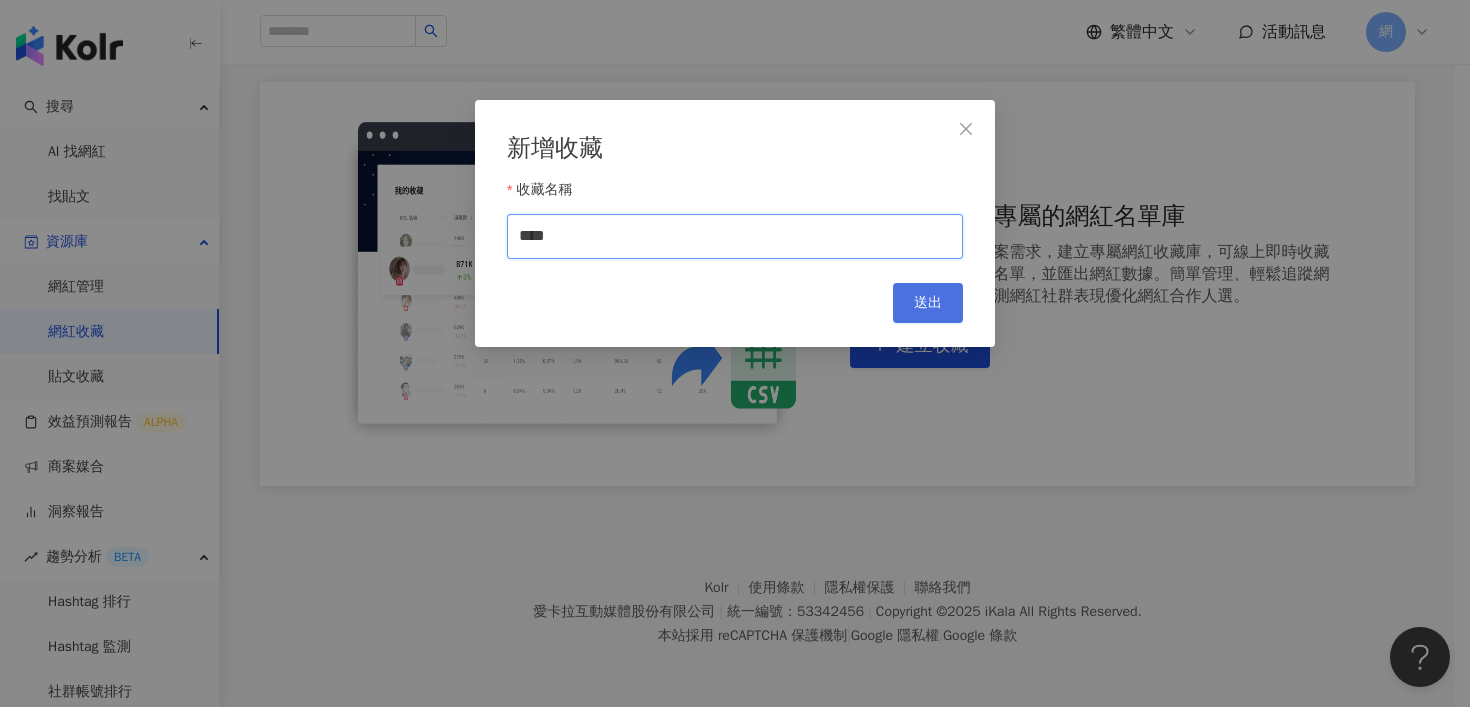type on "****" 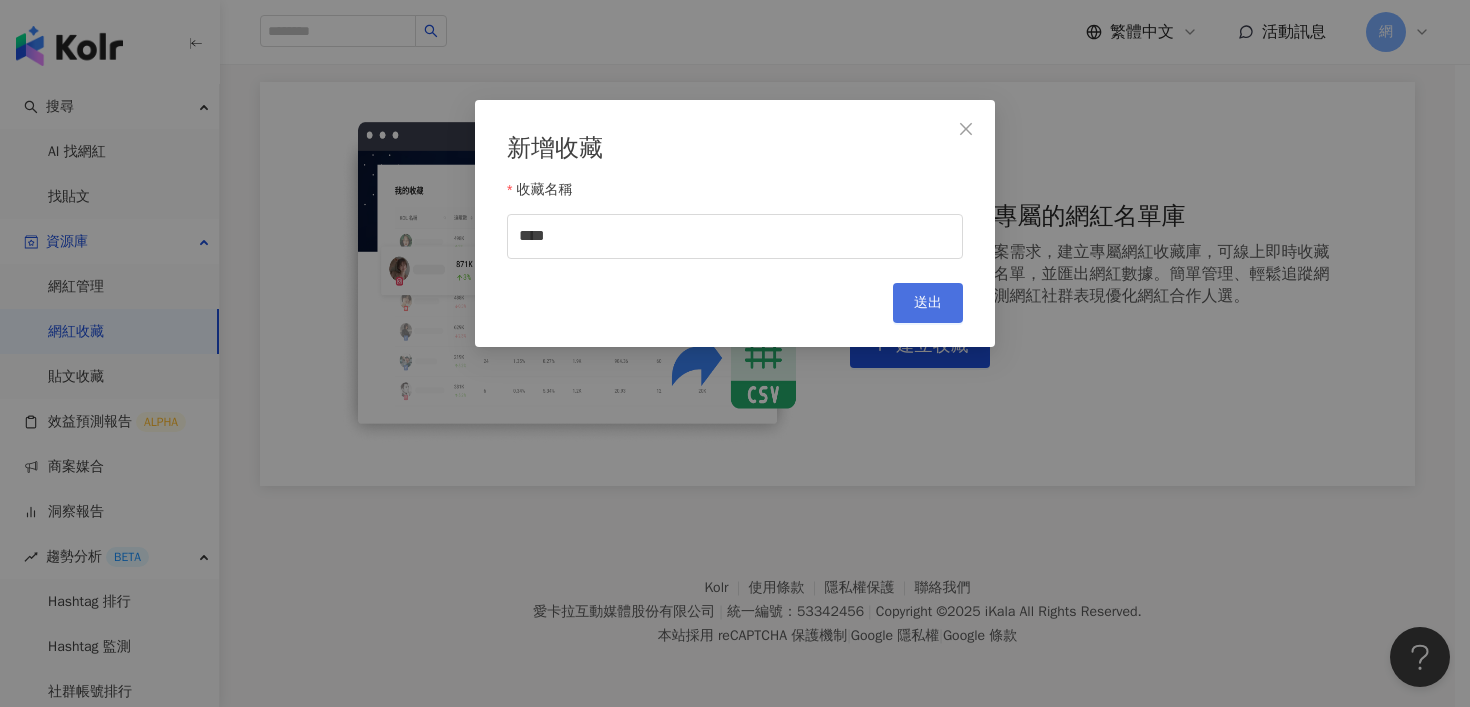 click on "送出" at bounding box center (928, 303) 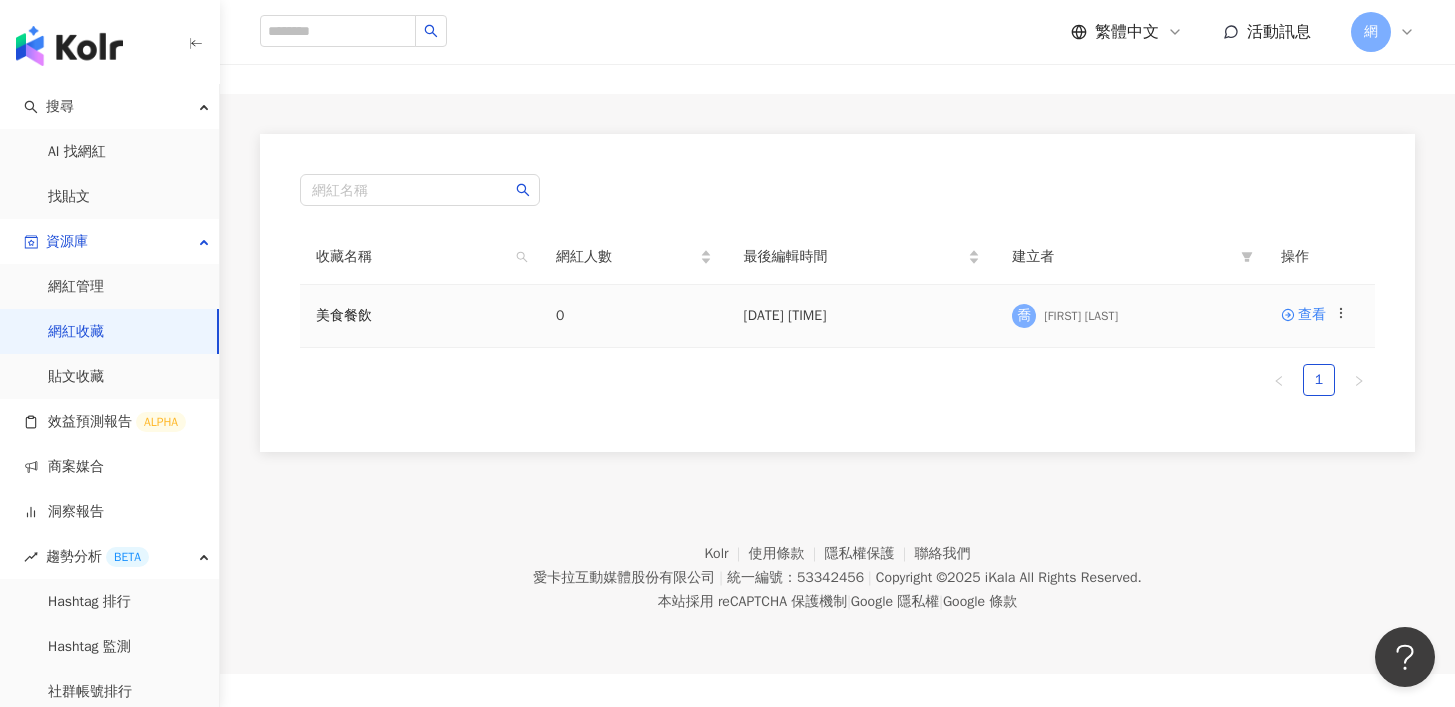 scroll, scrollTop: 92, scrollLeft: 0, axis: vertical 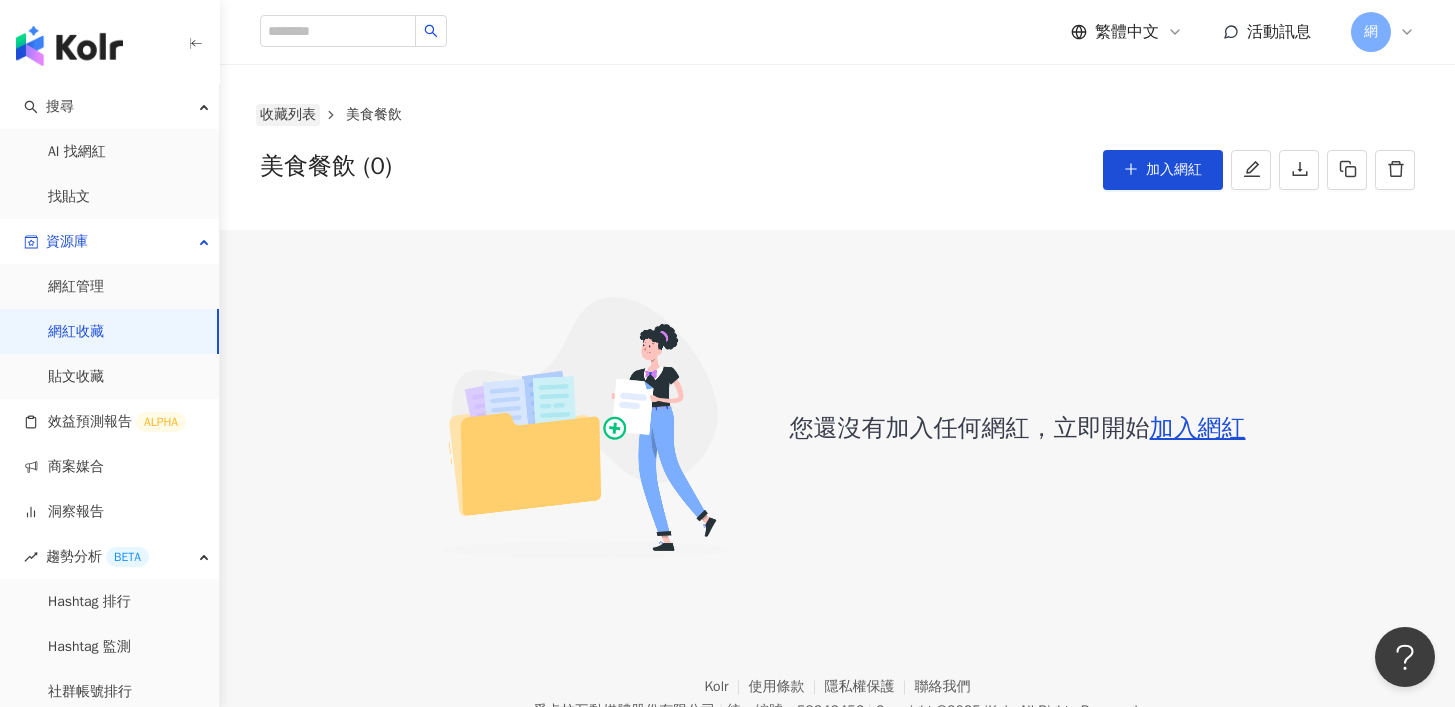 click on "收藏列表" at bounding box center (288, 115) 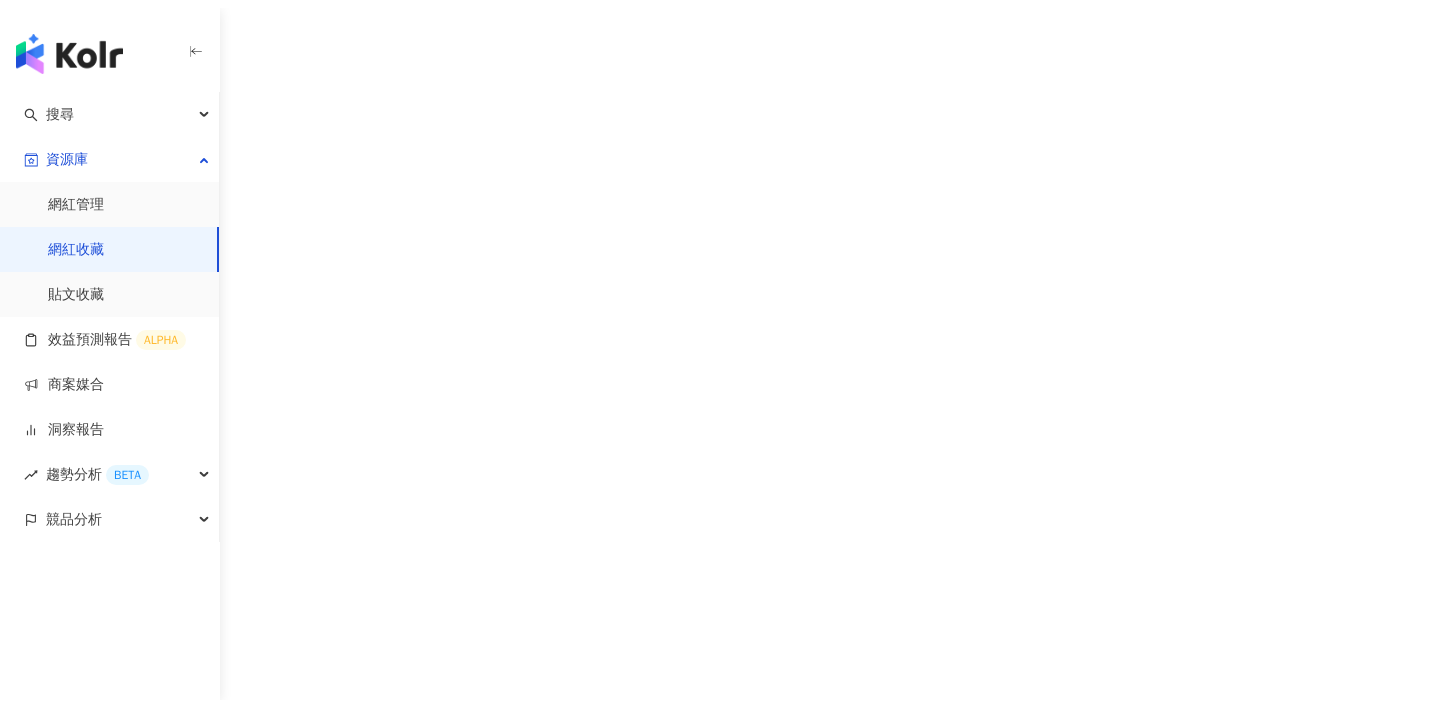 scroll, scrollTop: 0, scrollLeft: 0, axis: both 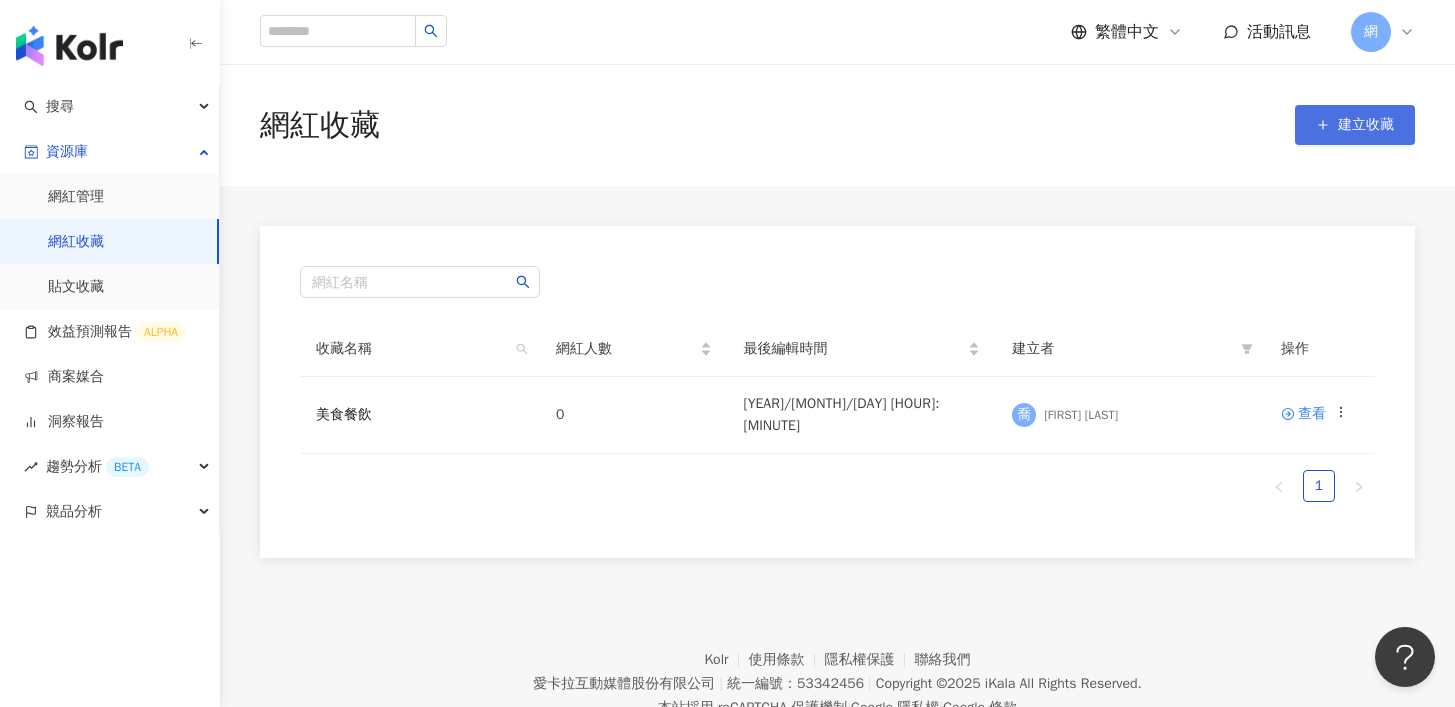 click on "建立收藏" at bounding box center [1366, 125] 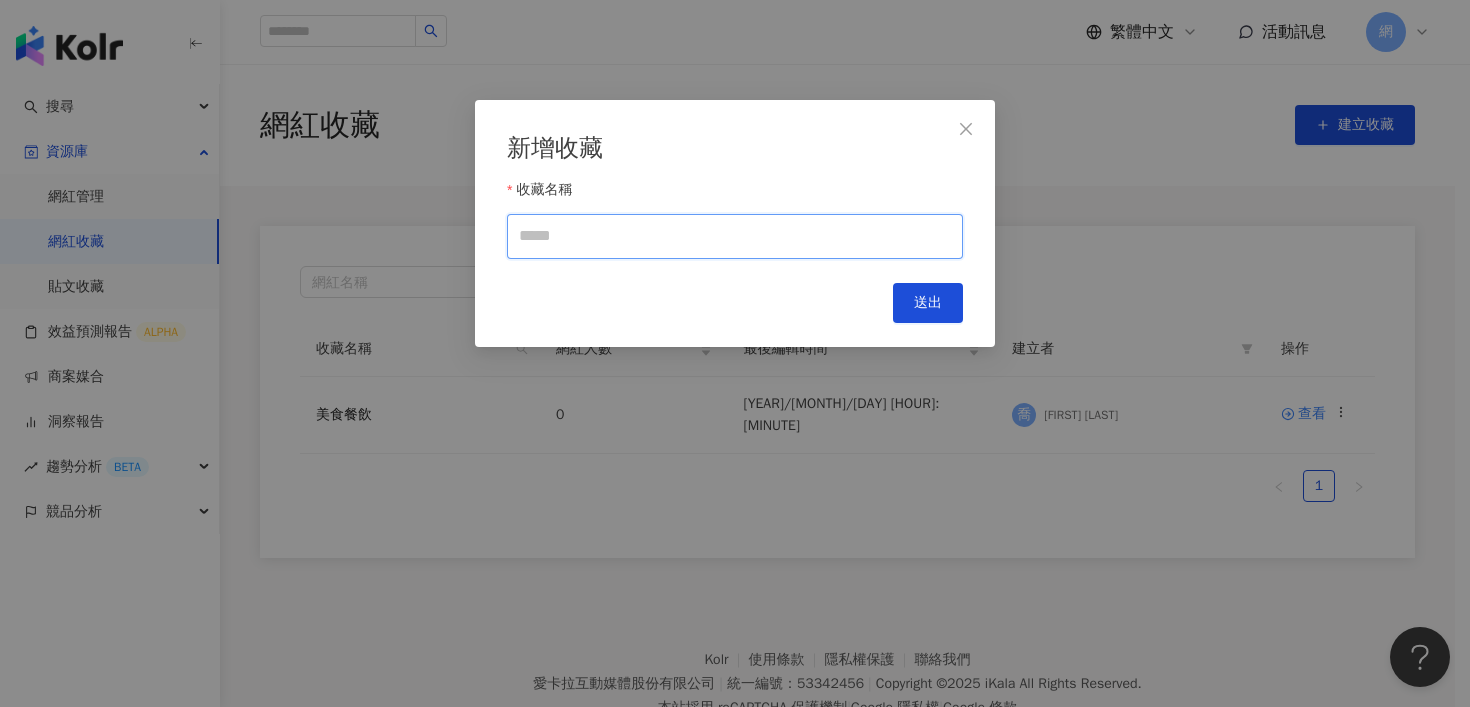 click on "收藏名稱" at bounding box center [735, 236] 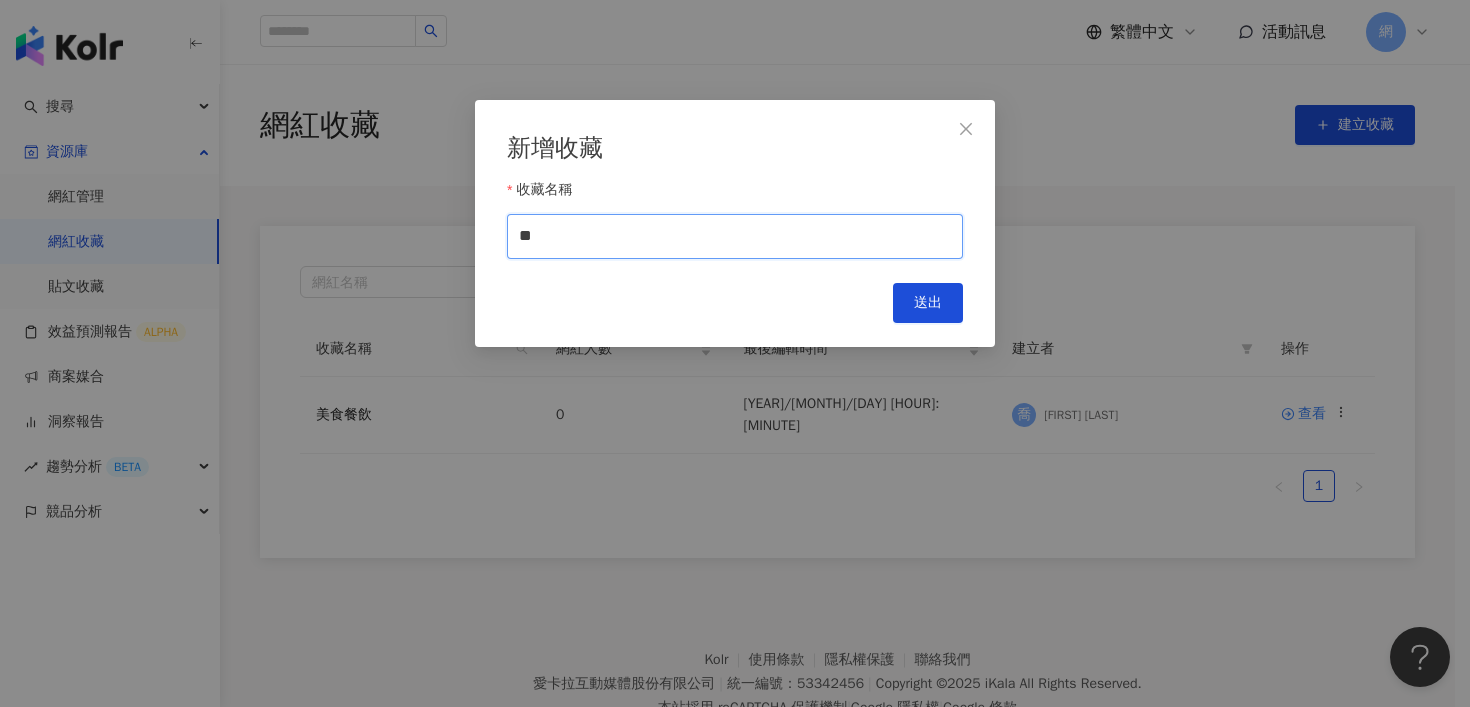 type on "*" 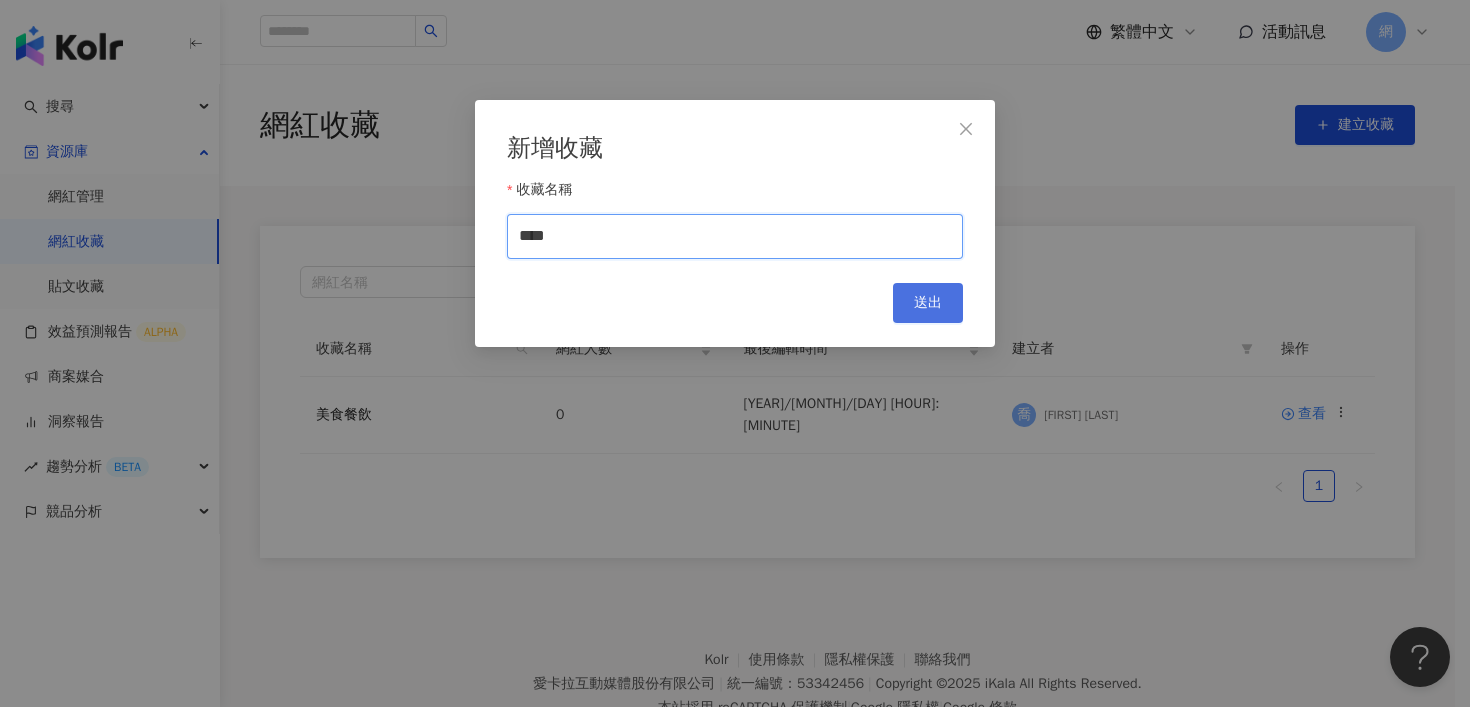 type on "****" 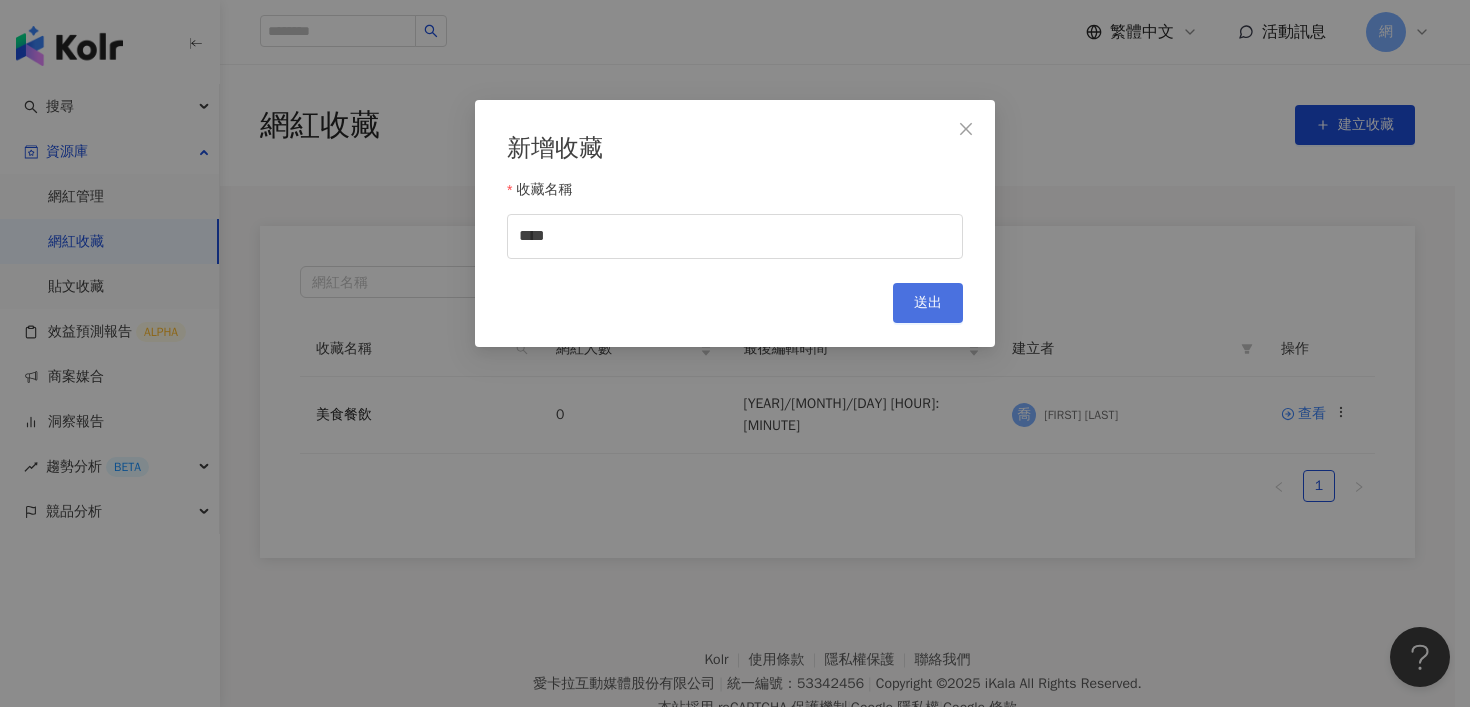 click on "送出" at bounding box center [928, 303] 